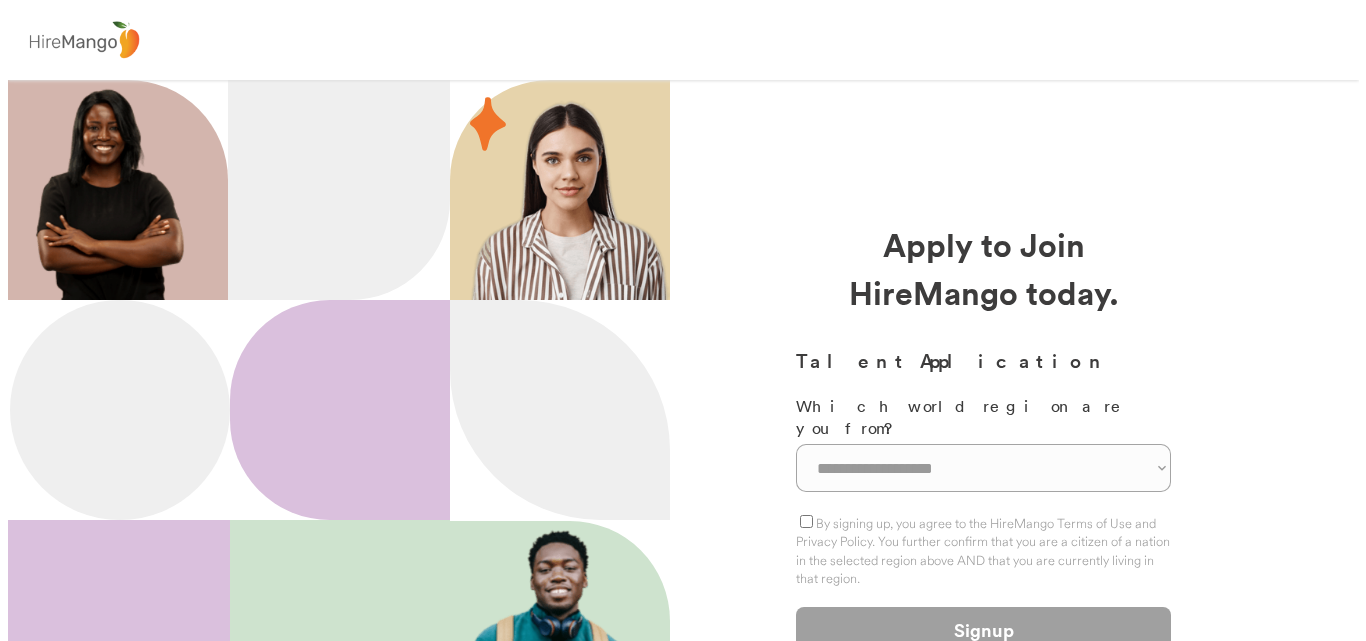 scroll, scrollTop: 0, scrollLeft: 0, axis: both 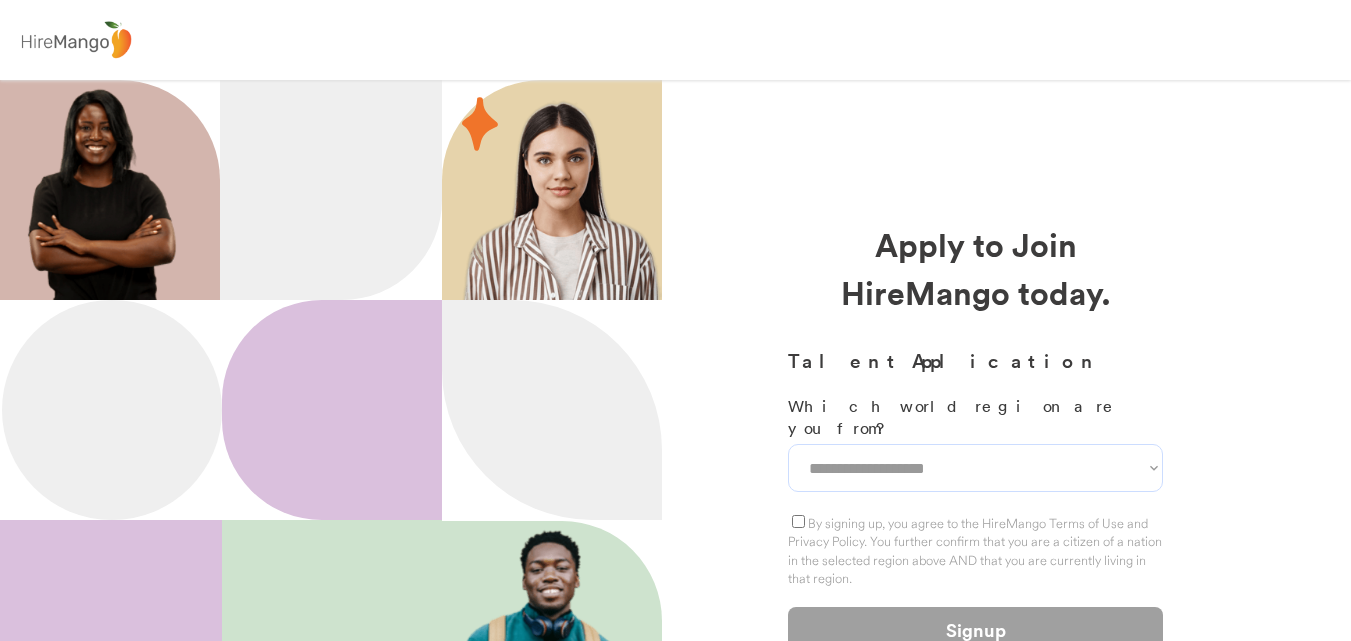 click on "**********" at bounding box center (975, 468) 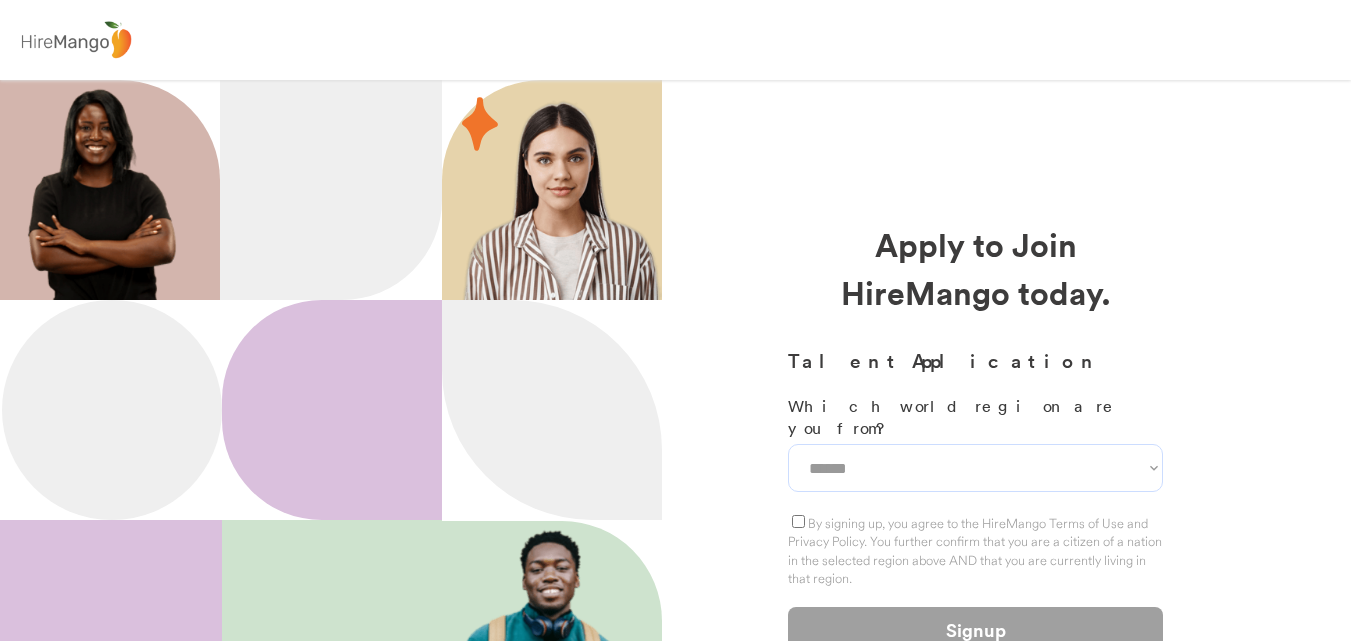 click on "**********" at bounding box center [975, 468] 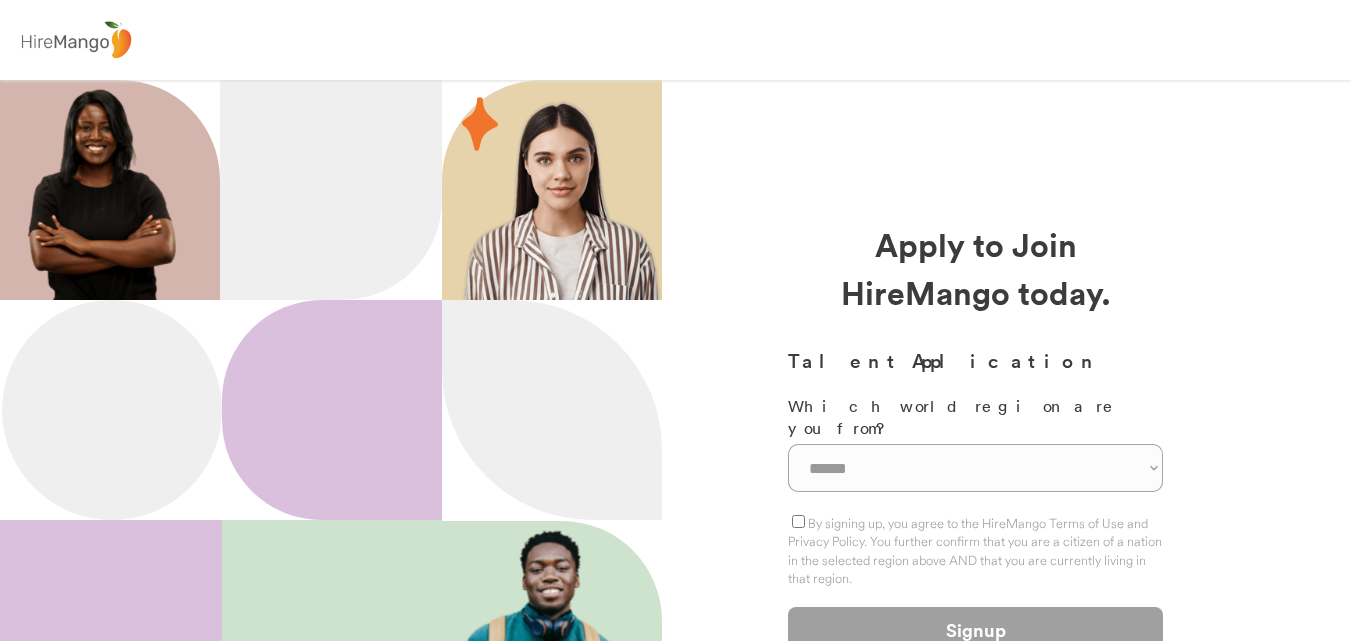 click on "By signing up, you agree to the HireMango Terms of Use and Privacy Policy. You further confirm that you are a citizen of a nation in the selected region above AND that you are currently living in that region." at bounding box center [975, 549] 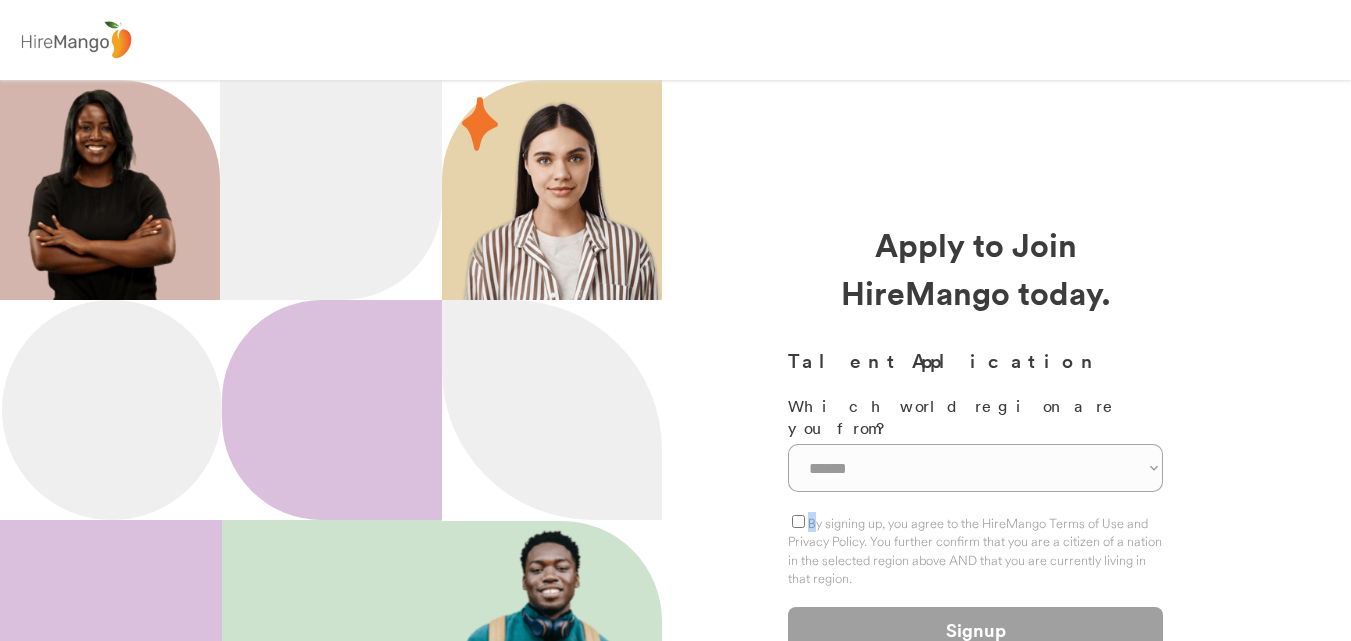 click on "By signing up, you agree to the HireMango Terms of Use and Privacy Policy. You further confirm that you are a citizen of a nation in the selected region above AND that you are currently living in that region." at bounding box center (975, 549) 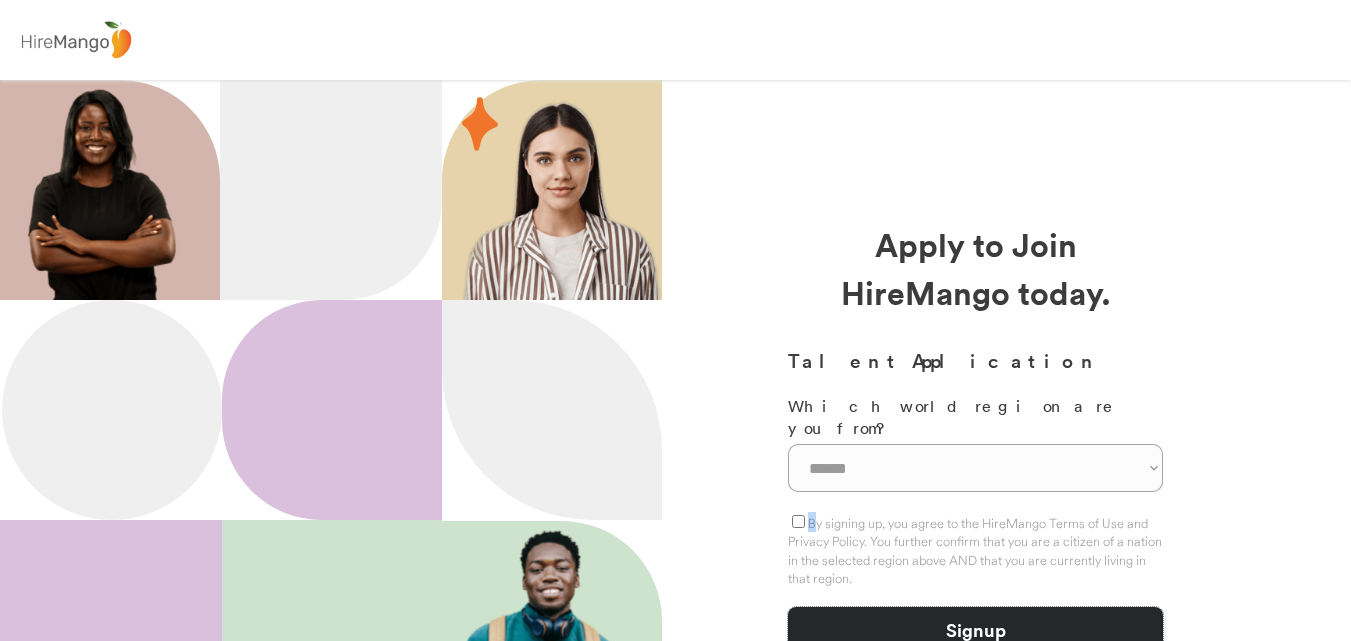 click on "Signup" at bounding box center [975, 629] 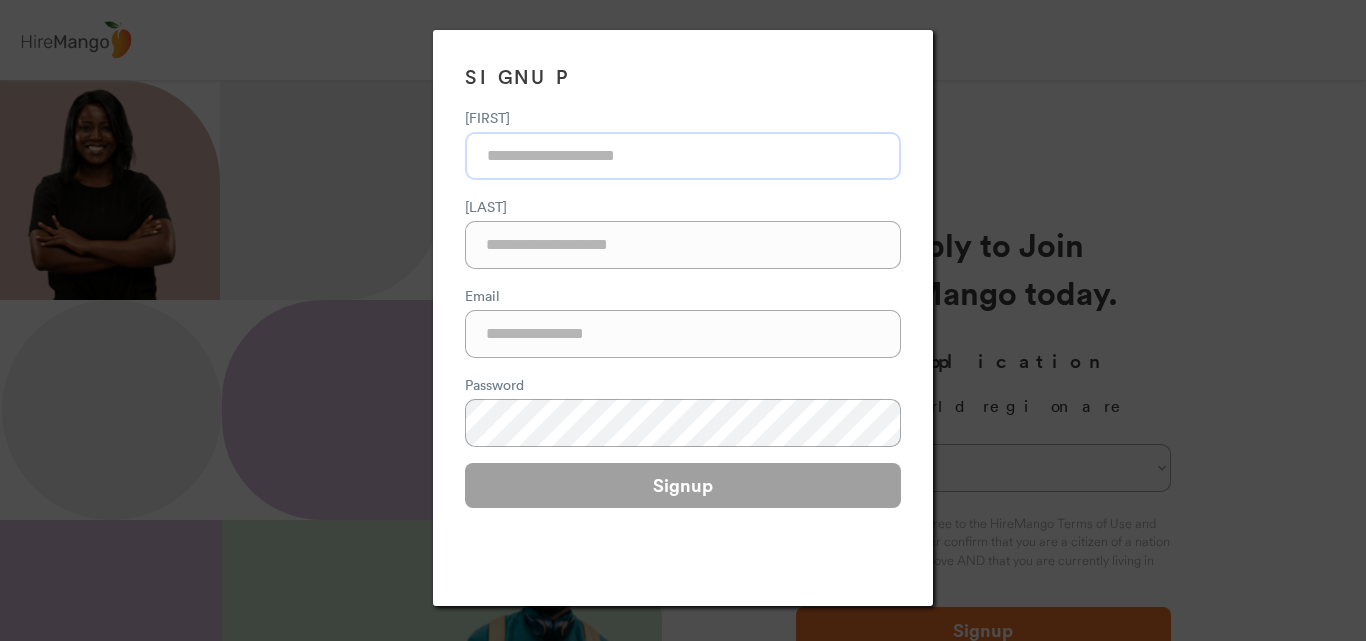 click at bounding box center [683, 156] 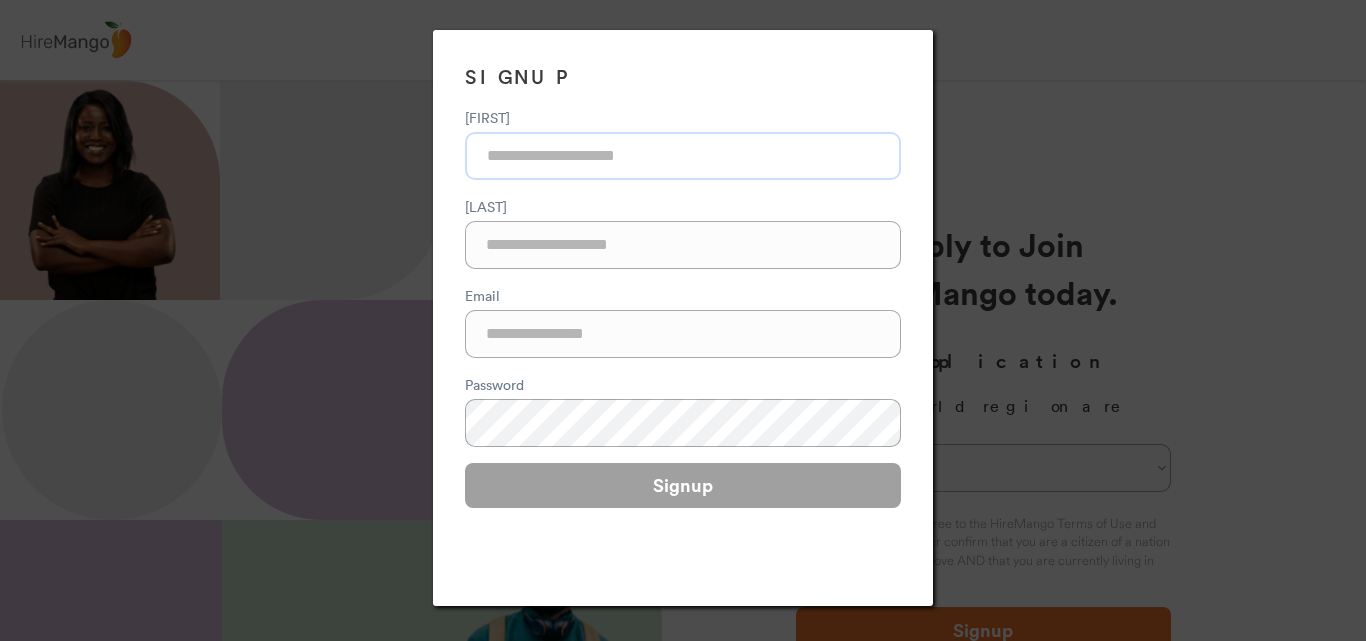 type on "*" 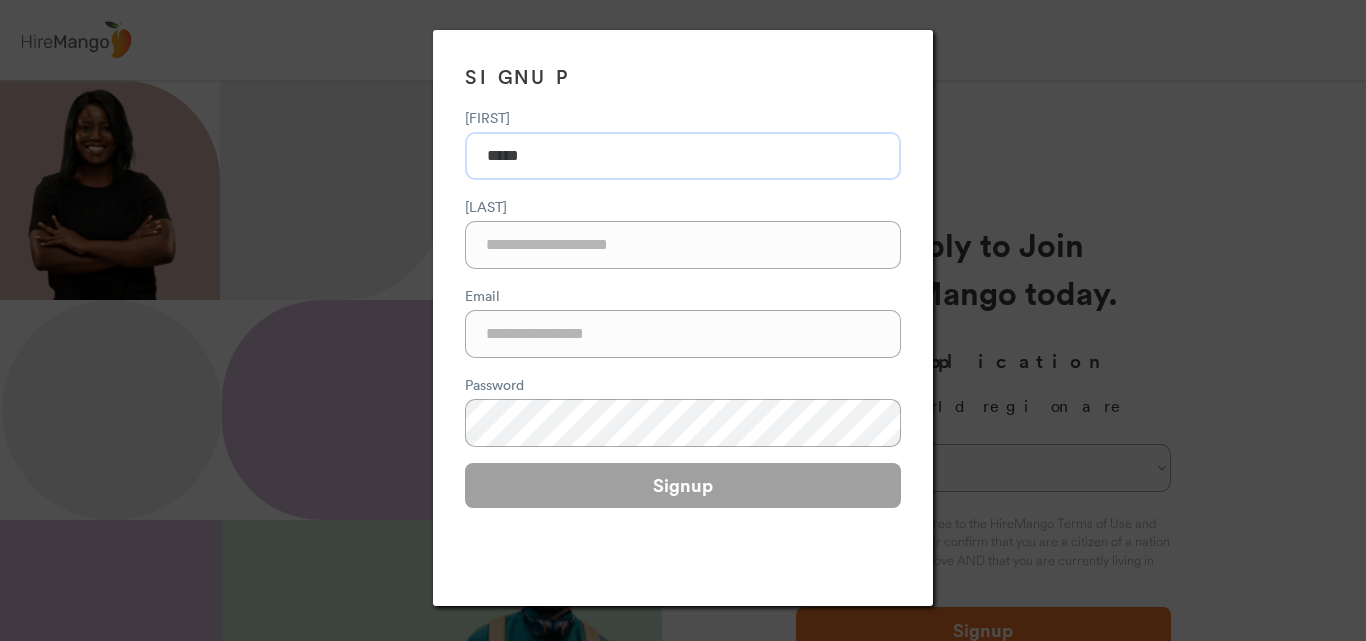 type on "*****" 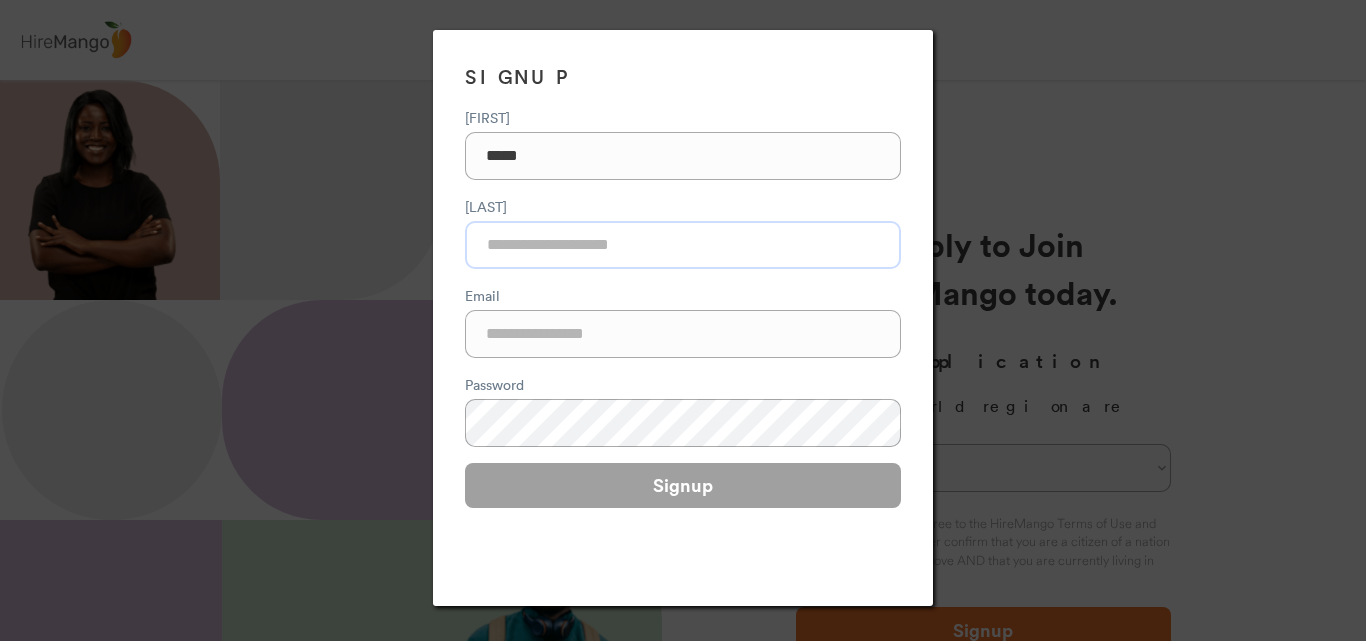 click at bounding box center [683, 245] 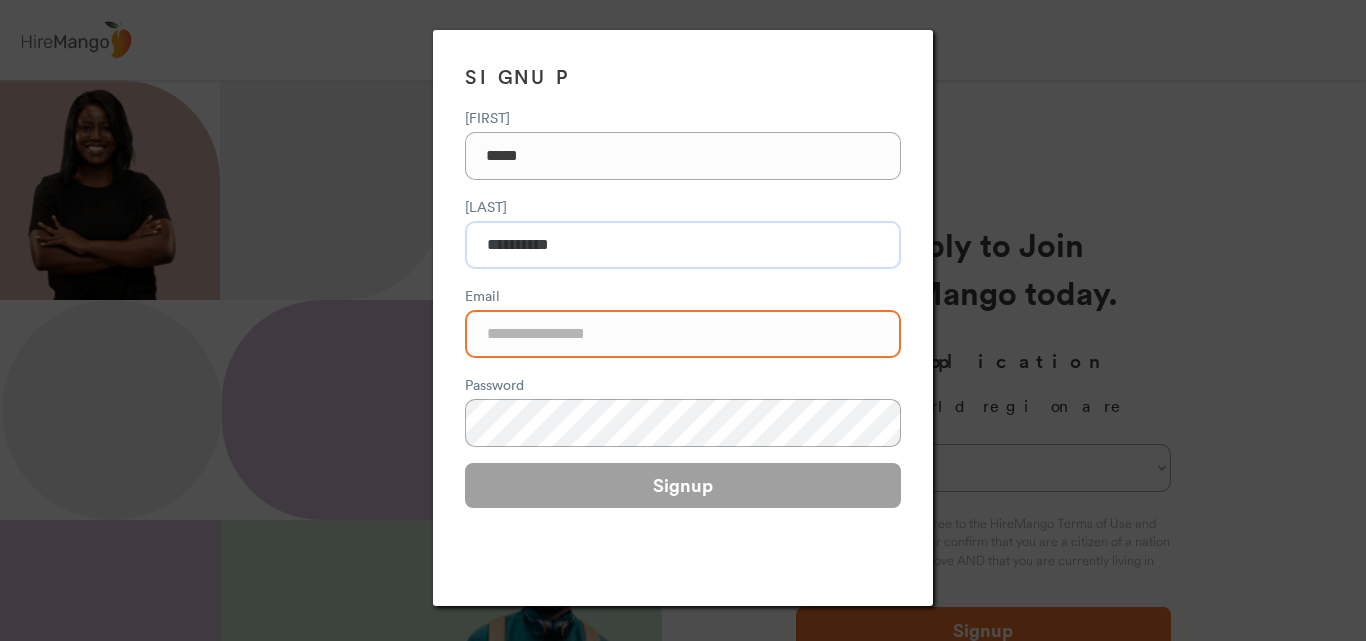 type on "**********" 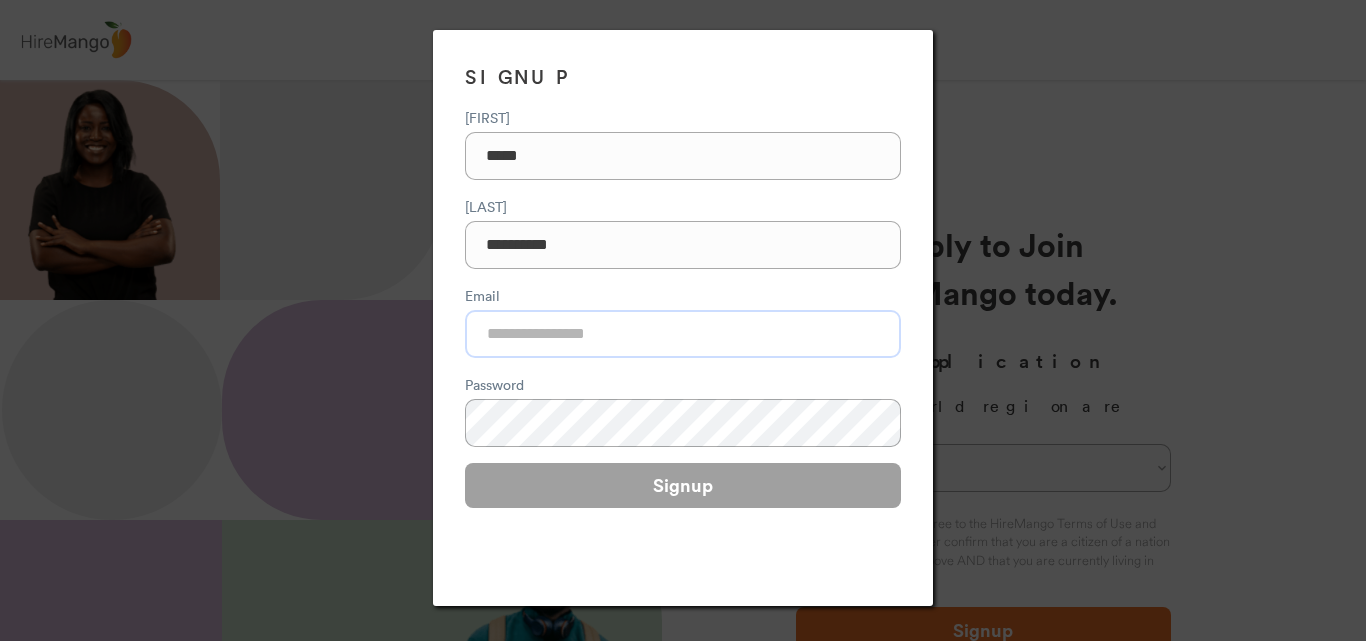 click at bounding box center [683, 334] 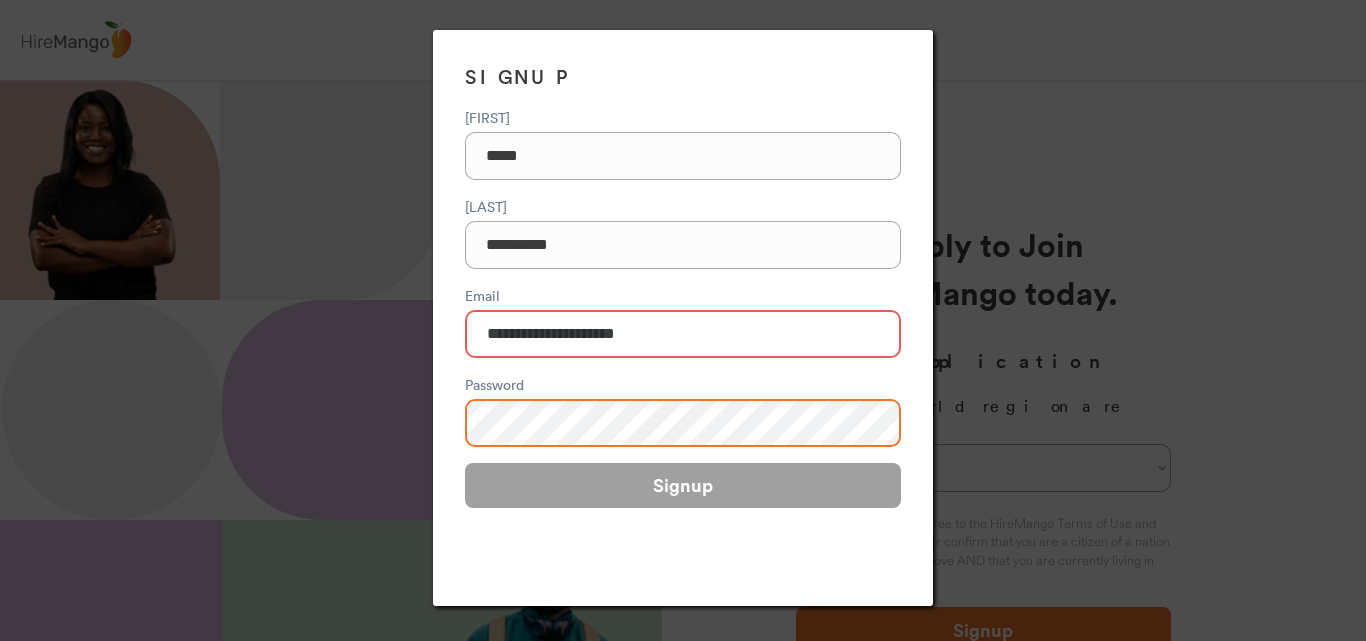 type on "**********" 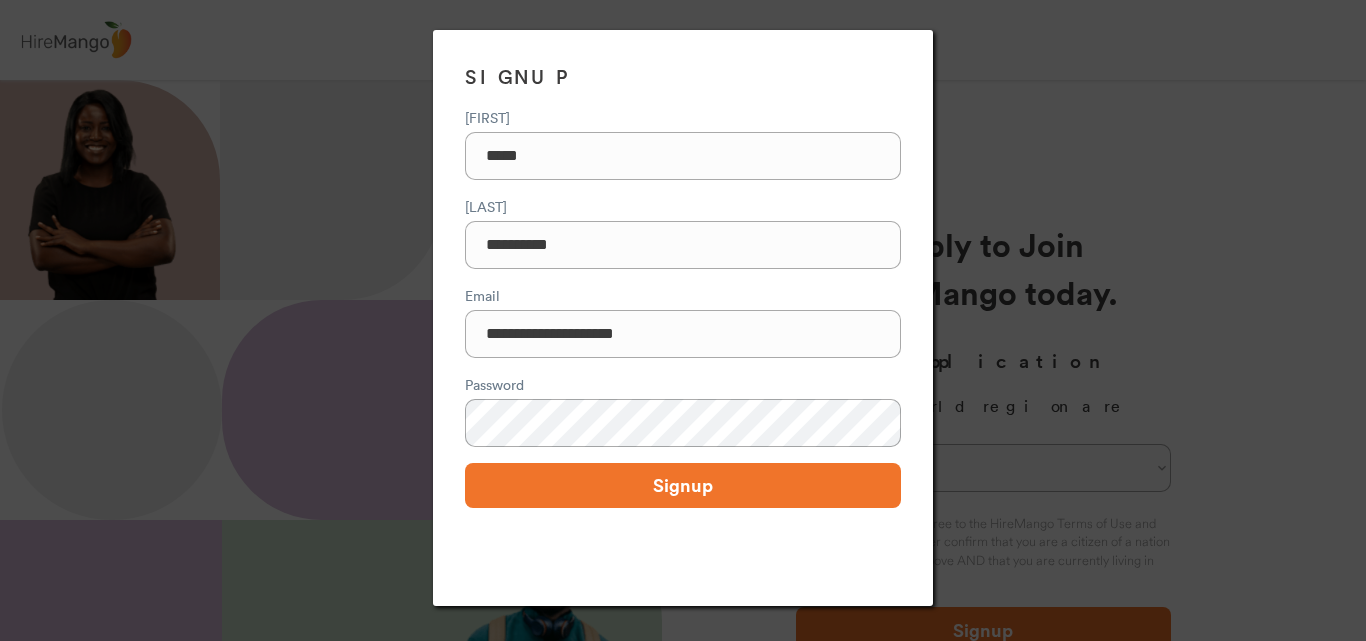 click on "**********" at bounding box center [683, 318] 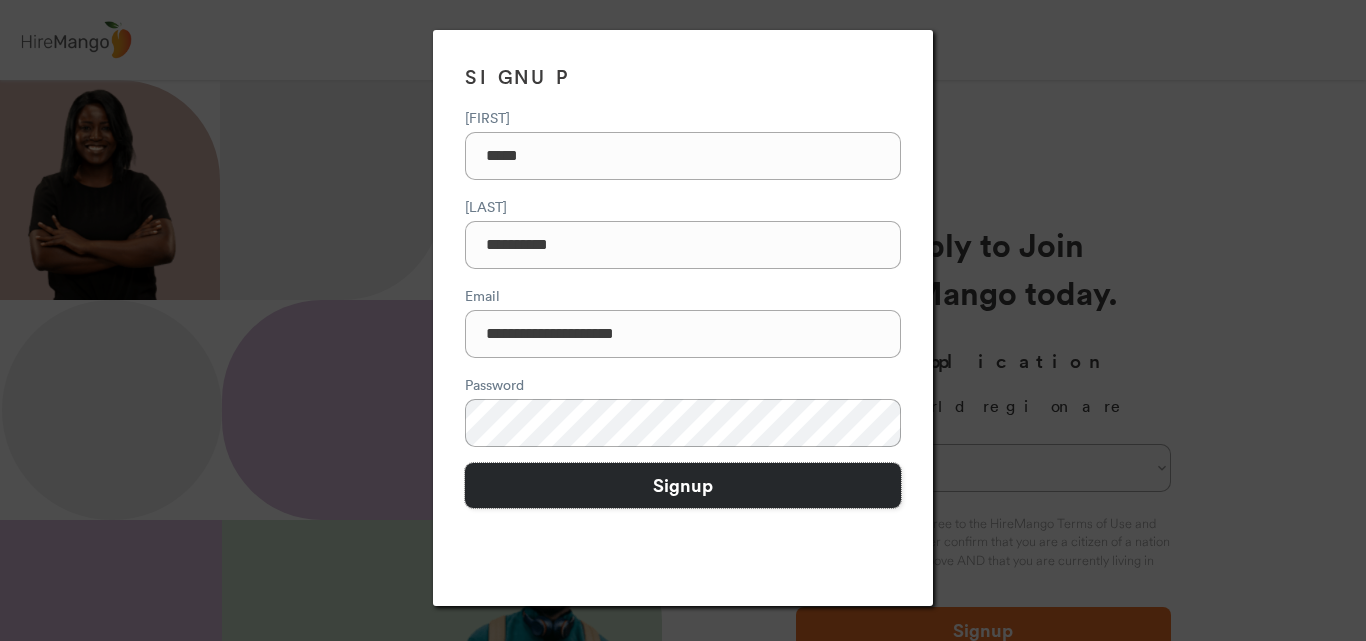 click on "Signup" at bounding box center (683, 485) 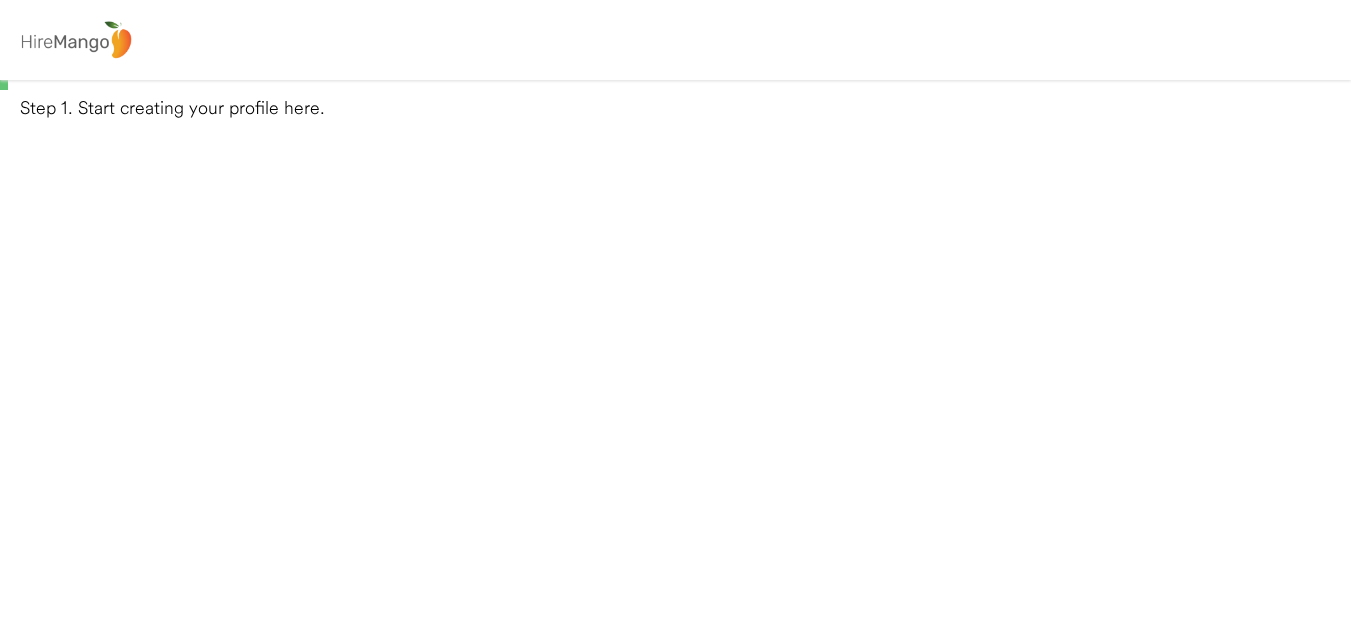 scroll, scrollTop: 0, scrollLeft: 0, axis: both 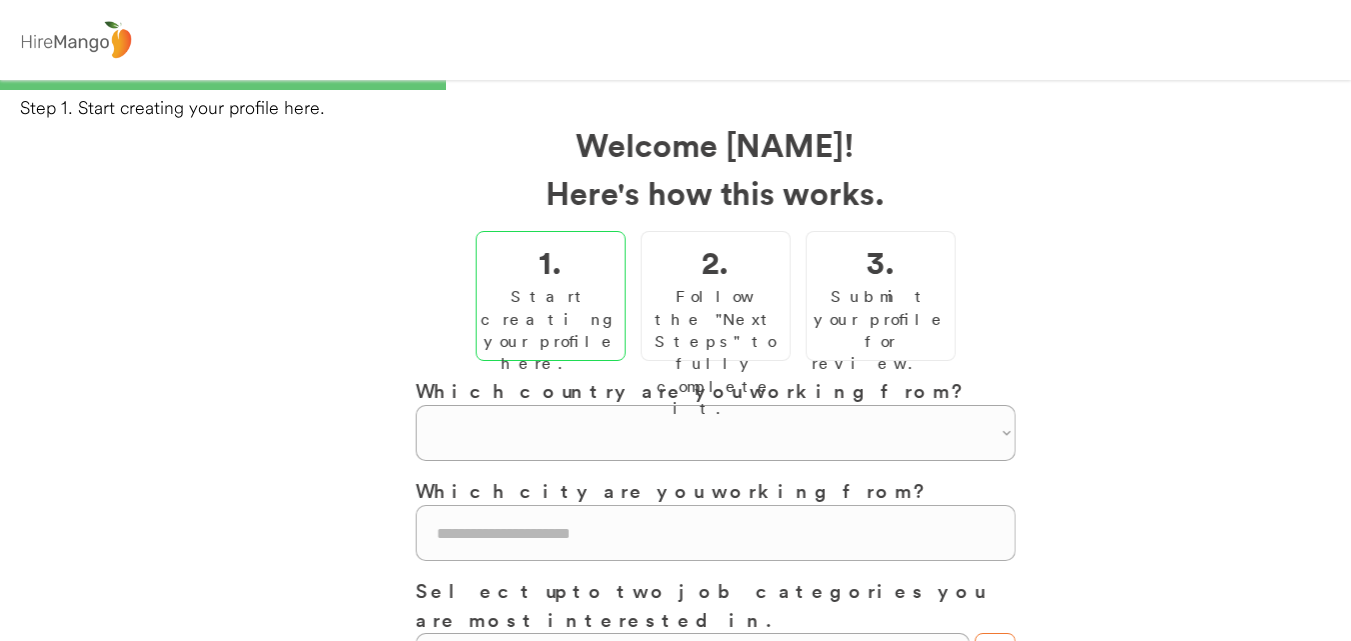 select on "**********" 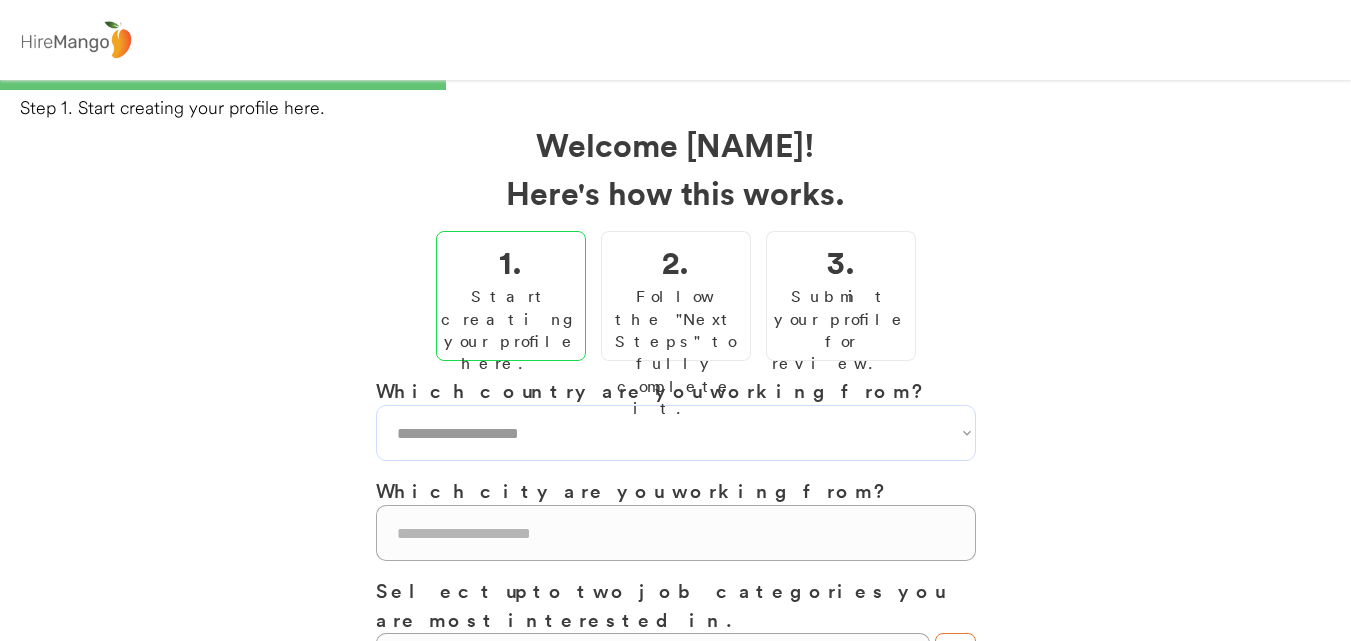 click on "**********" at bounding box center [676, 433] 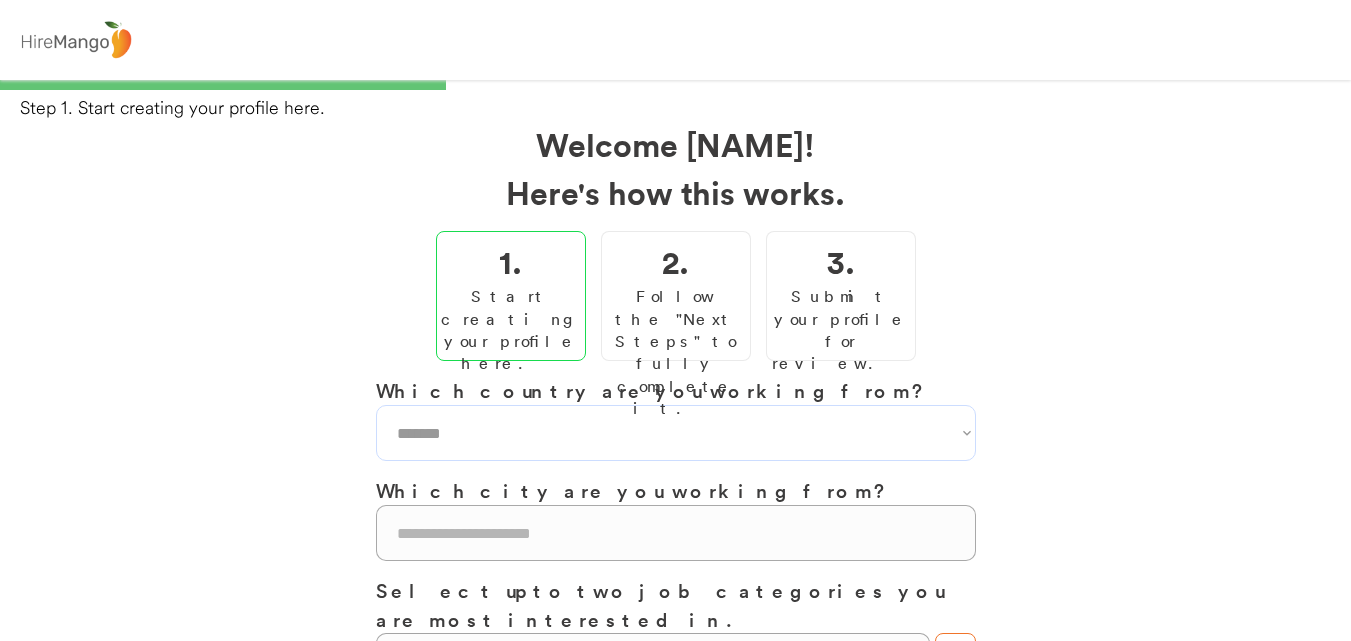 click on "**********" at bounding box center [676, 433] 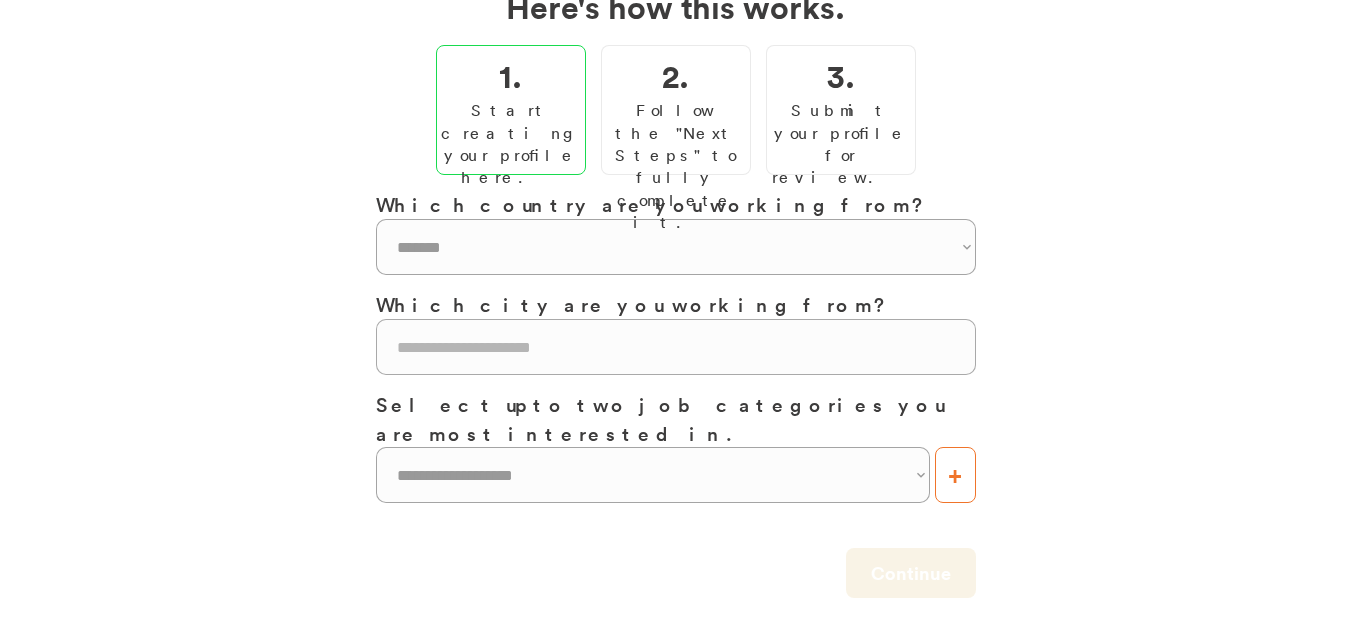scroll, scrollTop: 190, scrollLeft: 0, axis: vertical 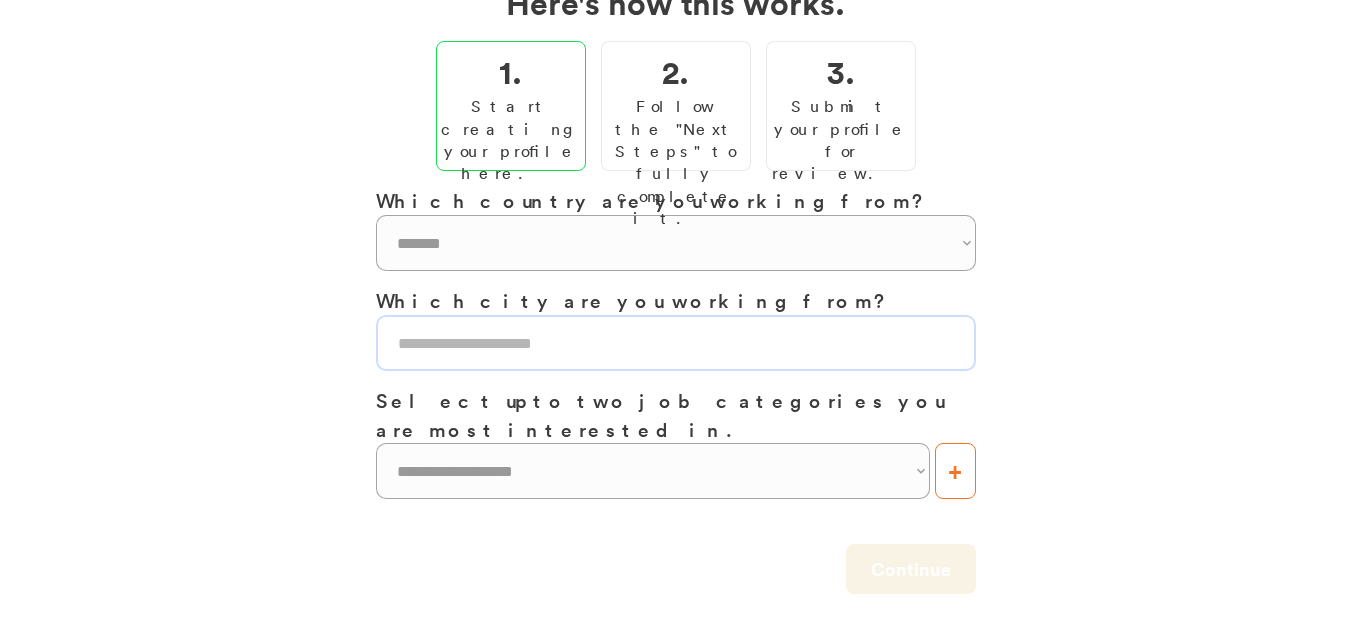 click at bounding box center [676, 343] 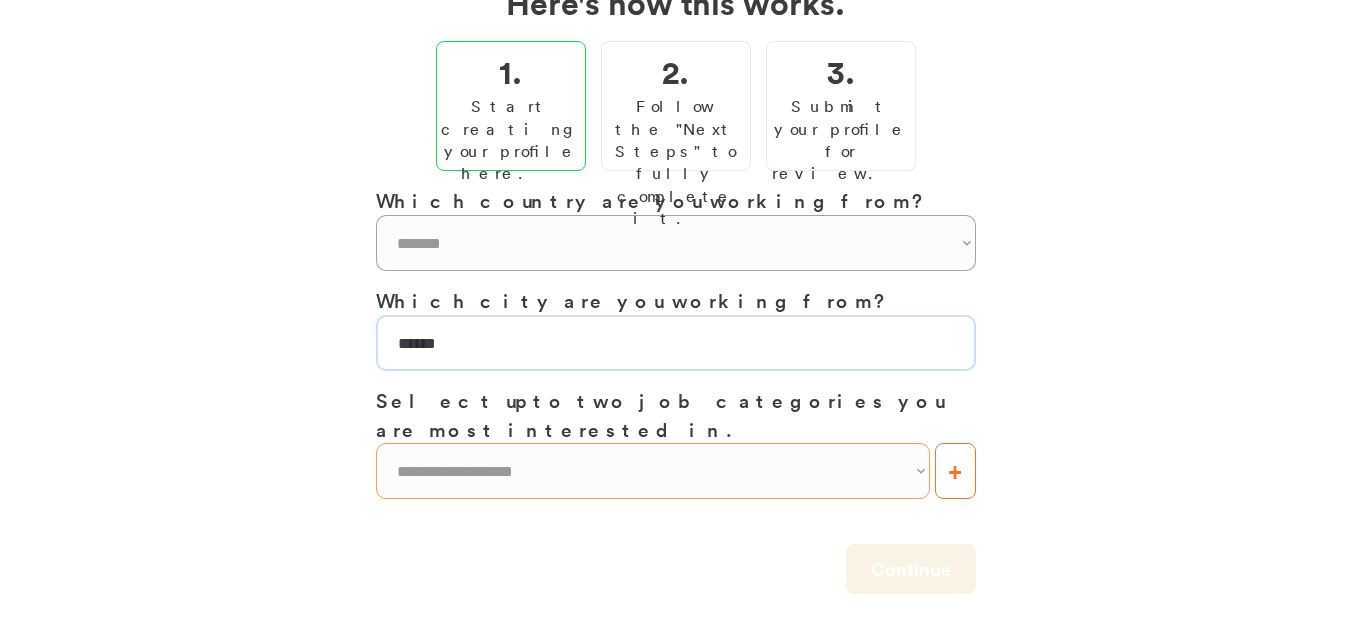 type on "******" 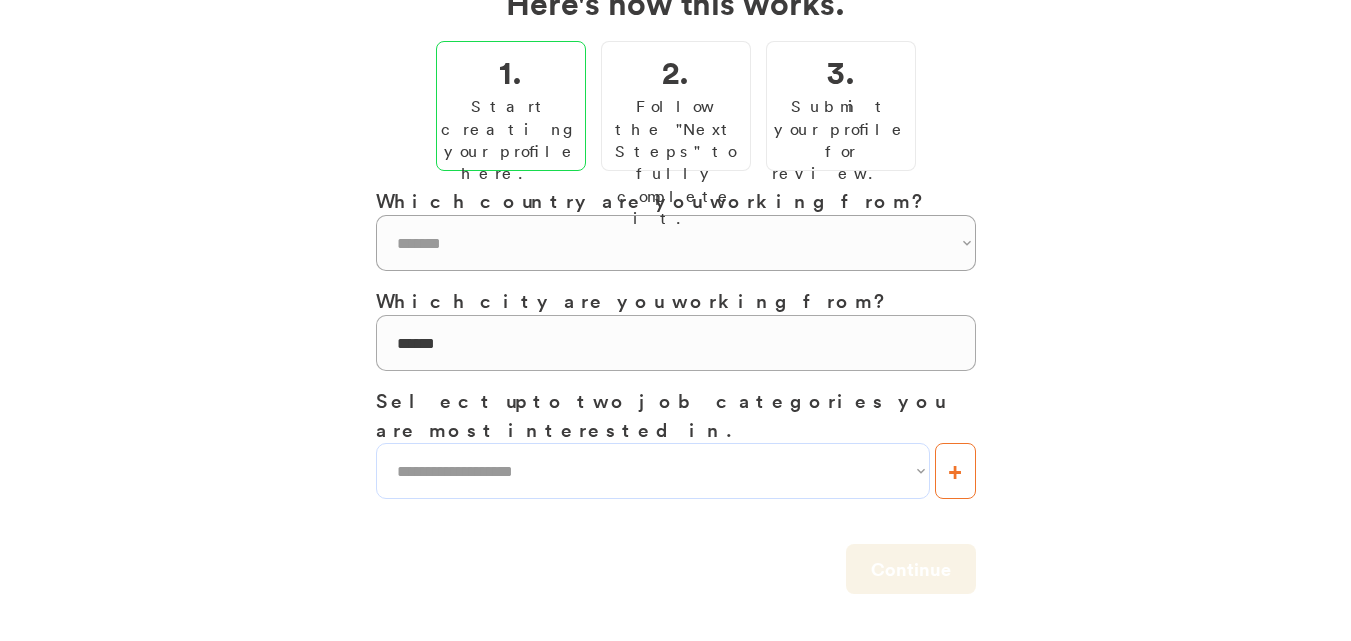 click on "**********" at bounding box center (653, 471) 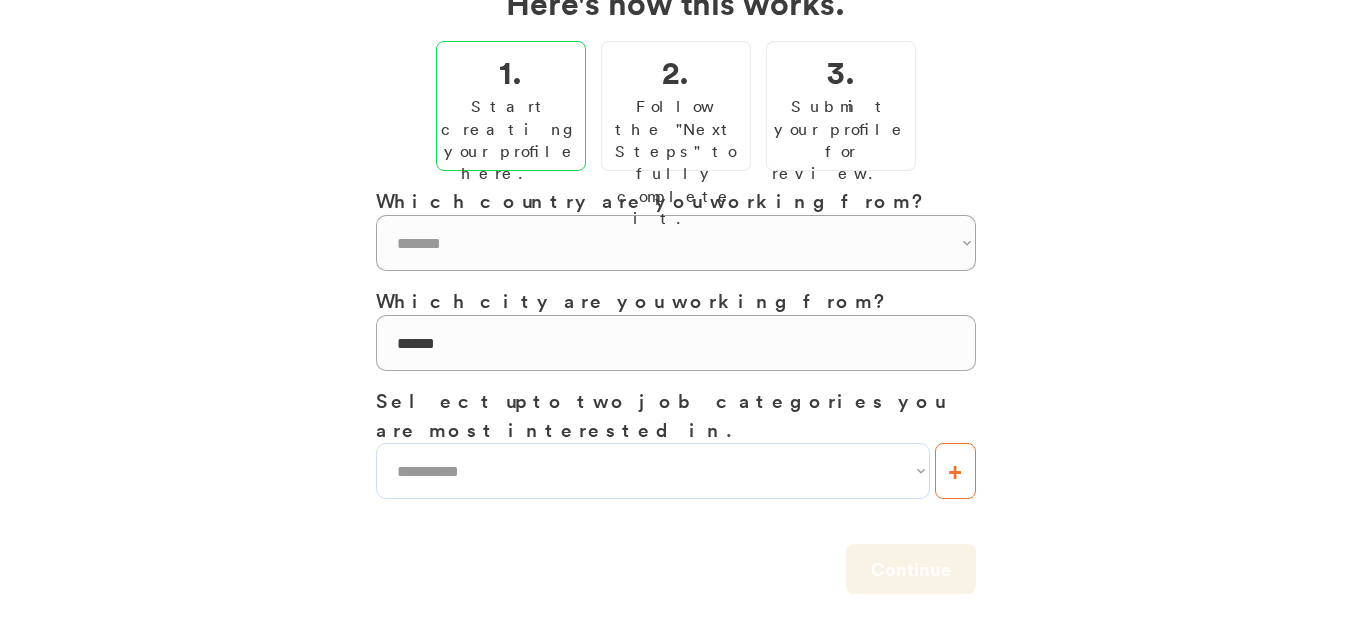 click on "**********" at bounding box center [653, 471] 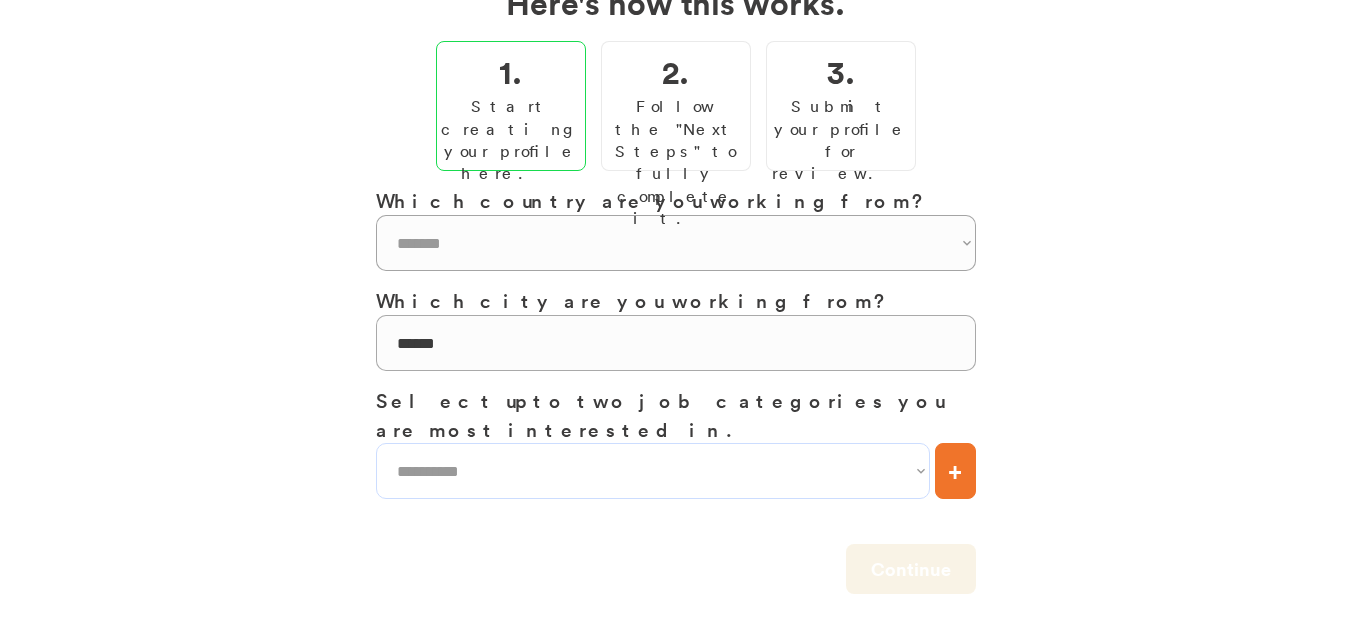 click on "**********" at bounding box center [653, 471] 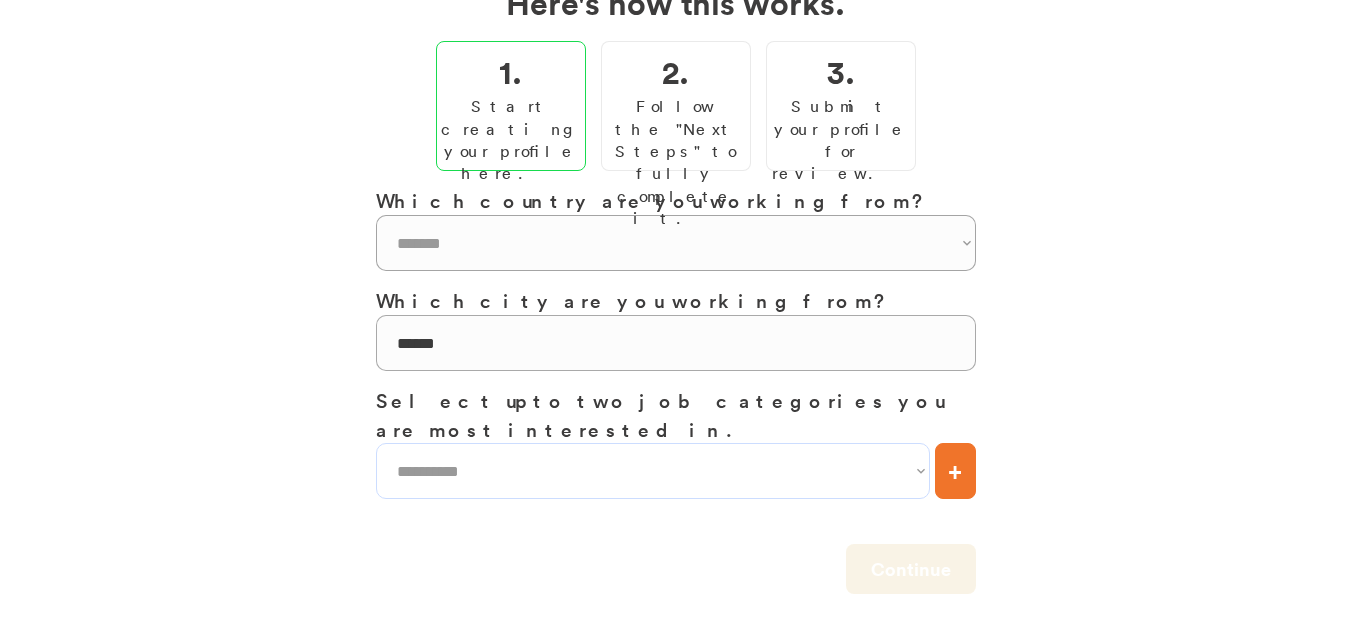 click on "**********" at bounding box center (653, 471) 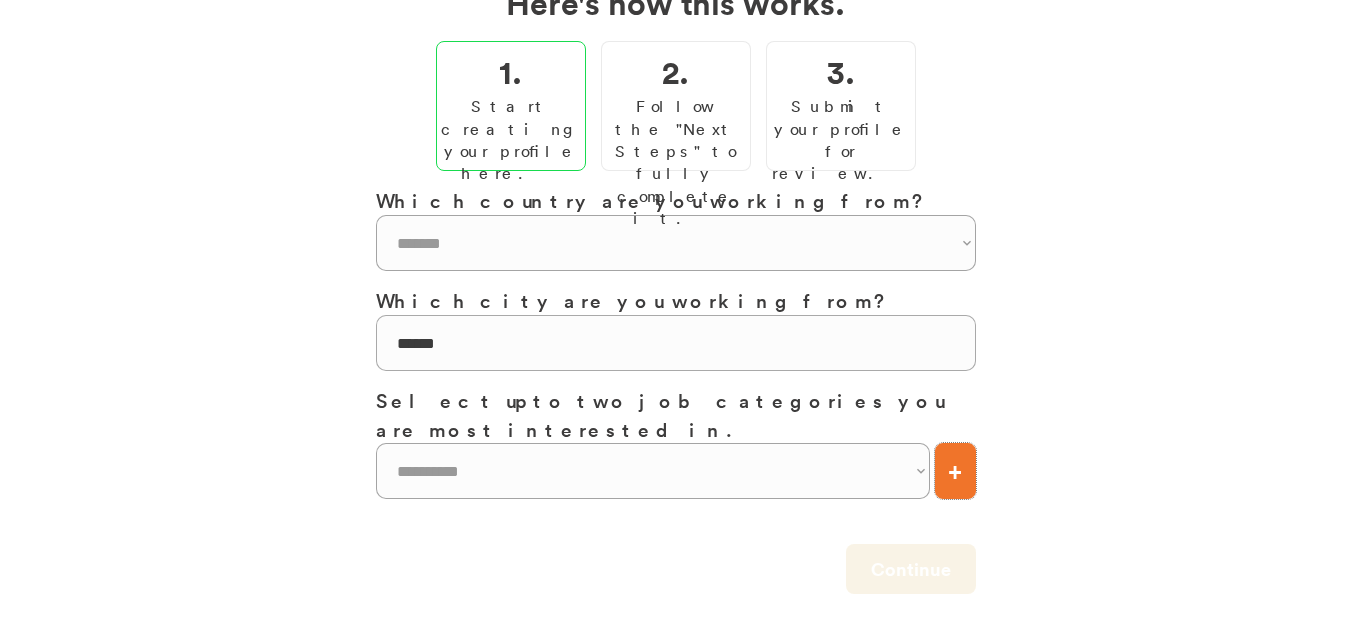 click on "+" at bounding box center (955, 471) 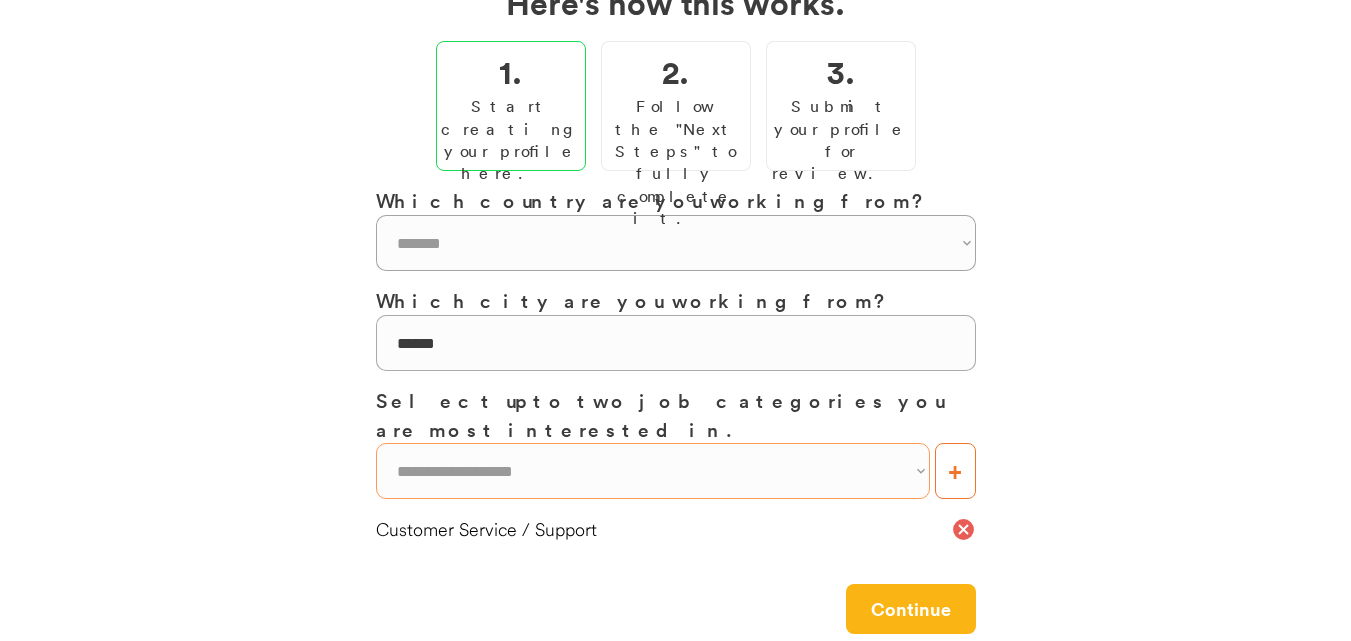 click on "**********" at bounding box center [653, 471] 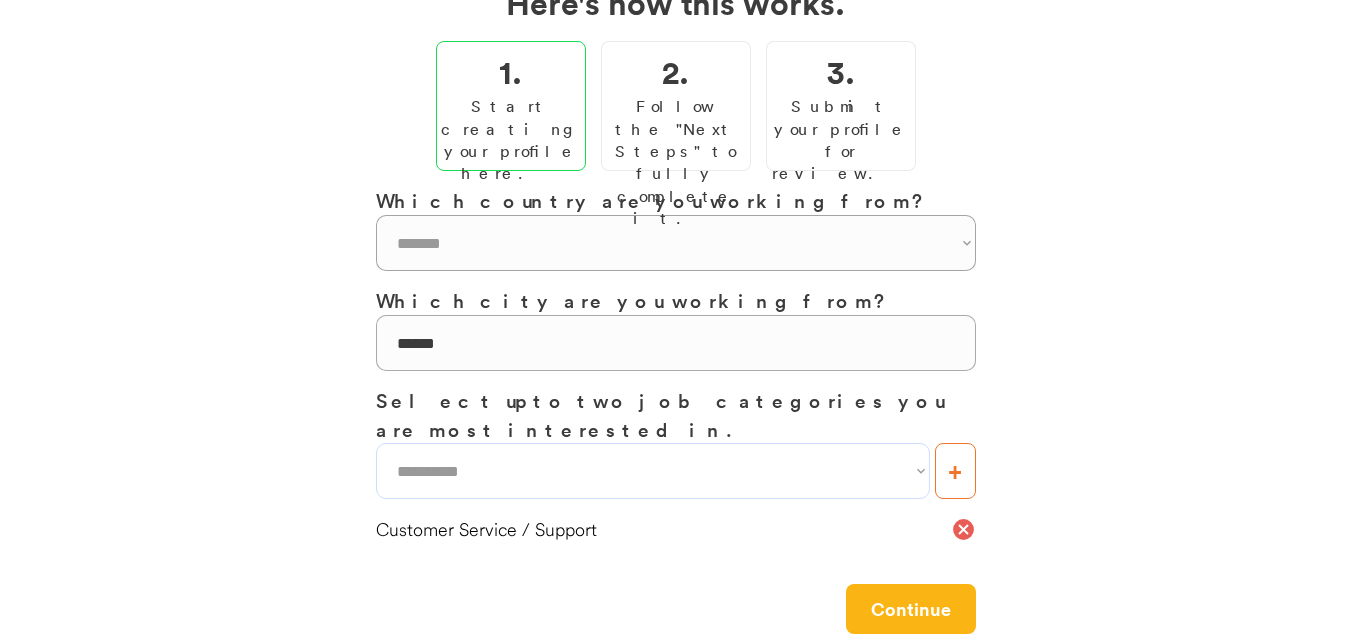click on "**********" at bounding box center (653, 471) 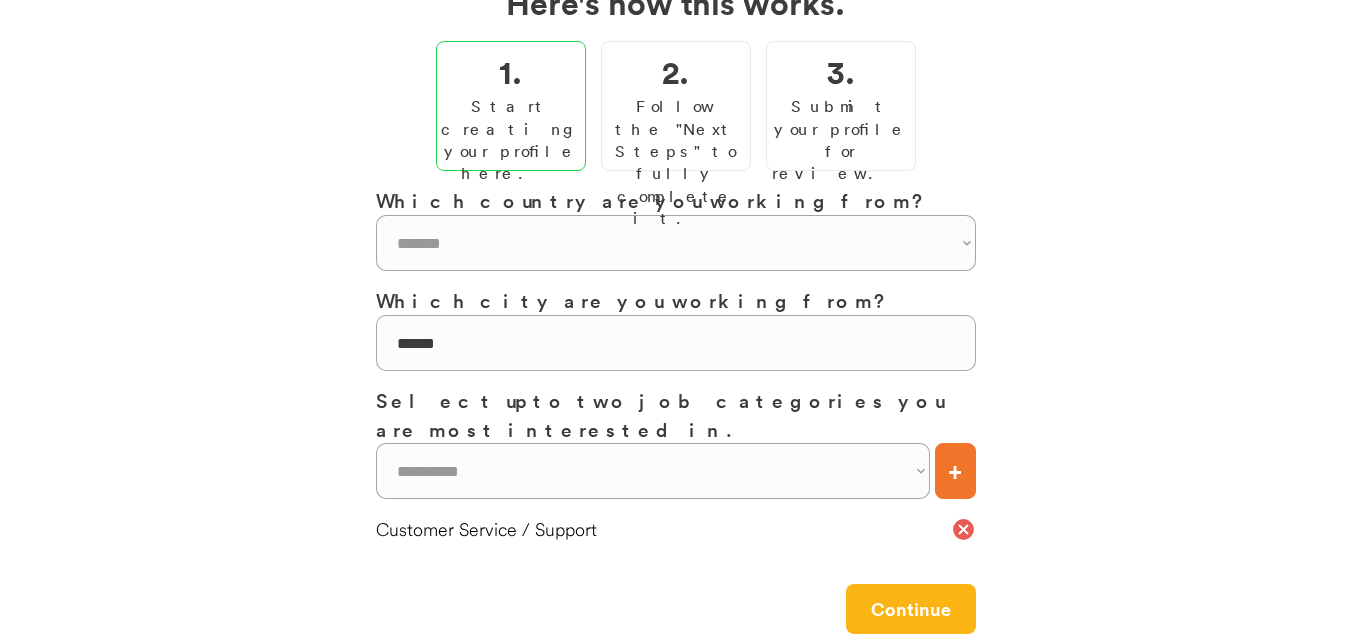 click on "+" at bounding box center (955, 471) 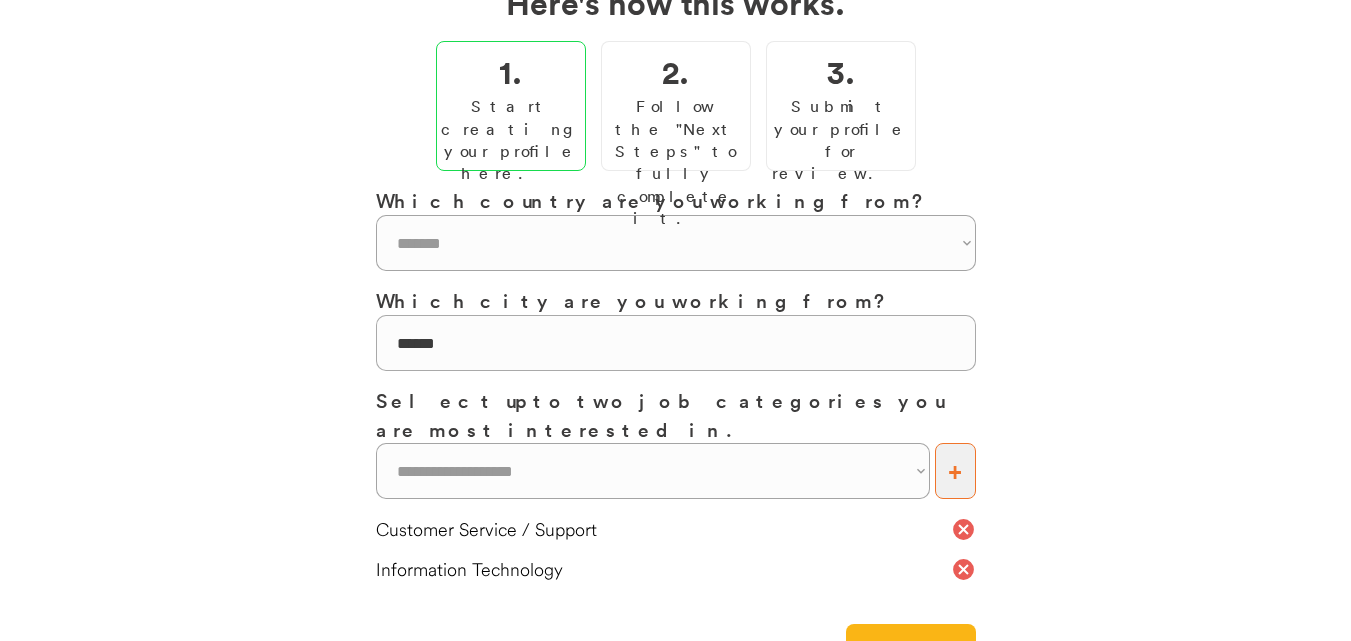 click on "**********" at bounding box center (653, 471) 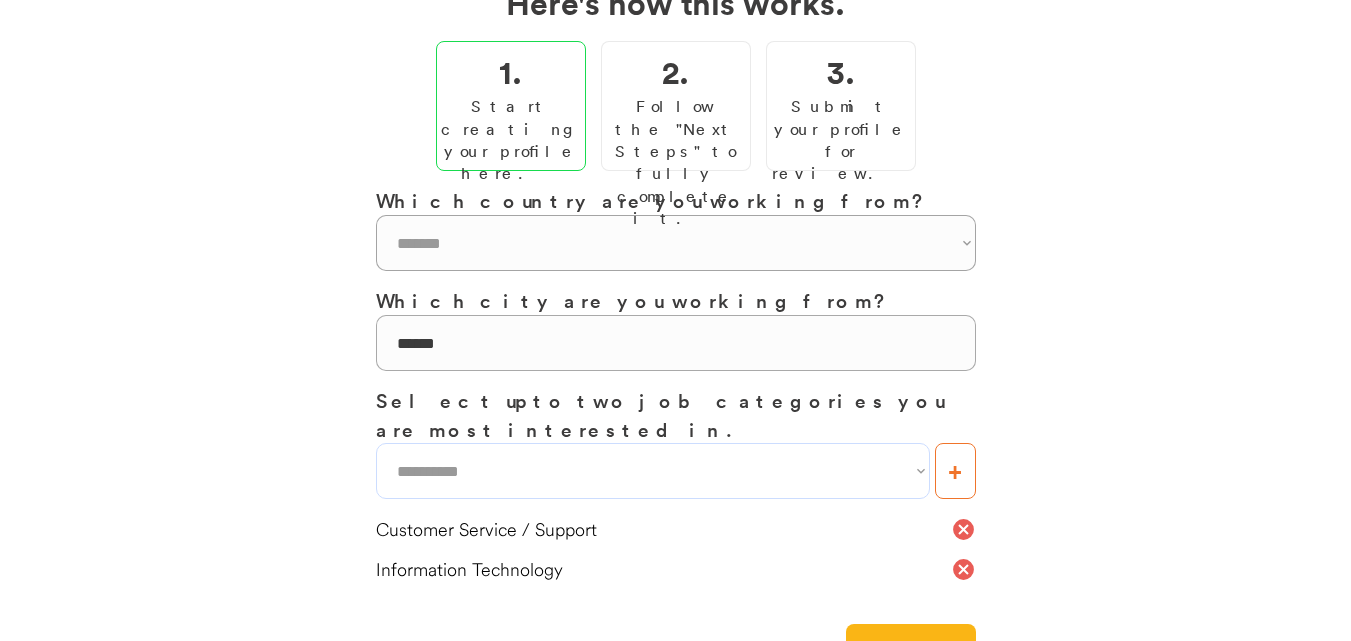click on "**********" at bounding box center [653, 471] 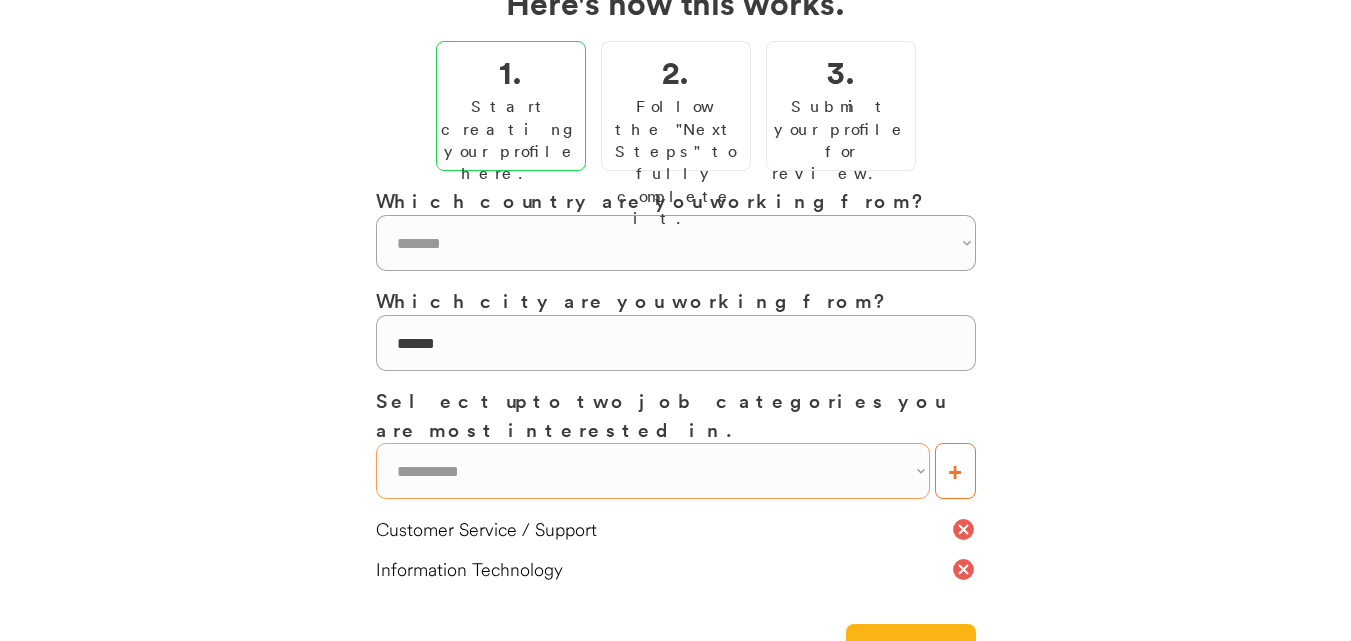 click on "+" at bounding box center (955, 471) 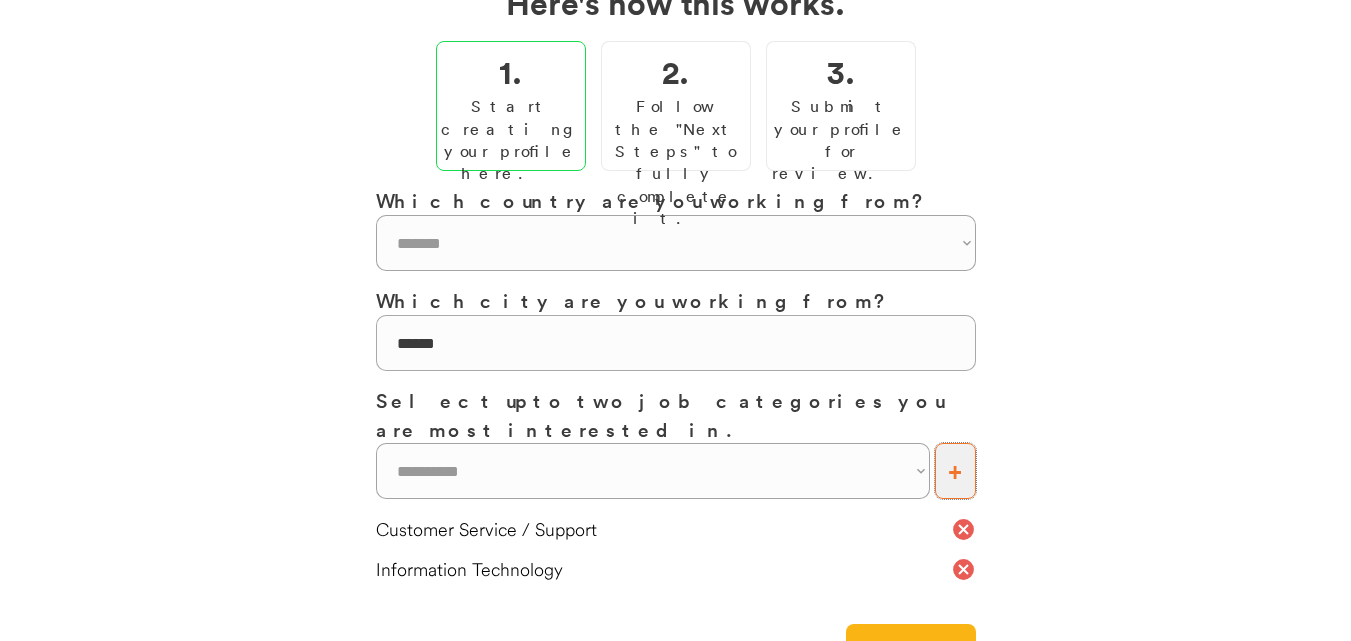 click on "+" at bounding box center [955, 471] 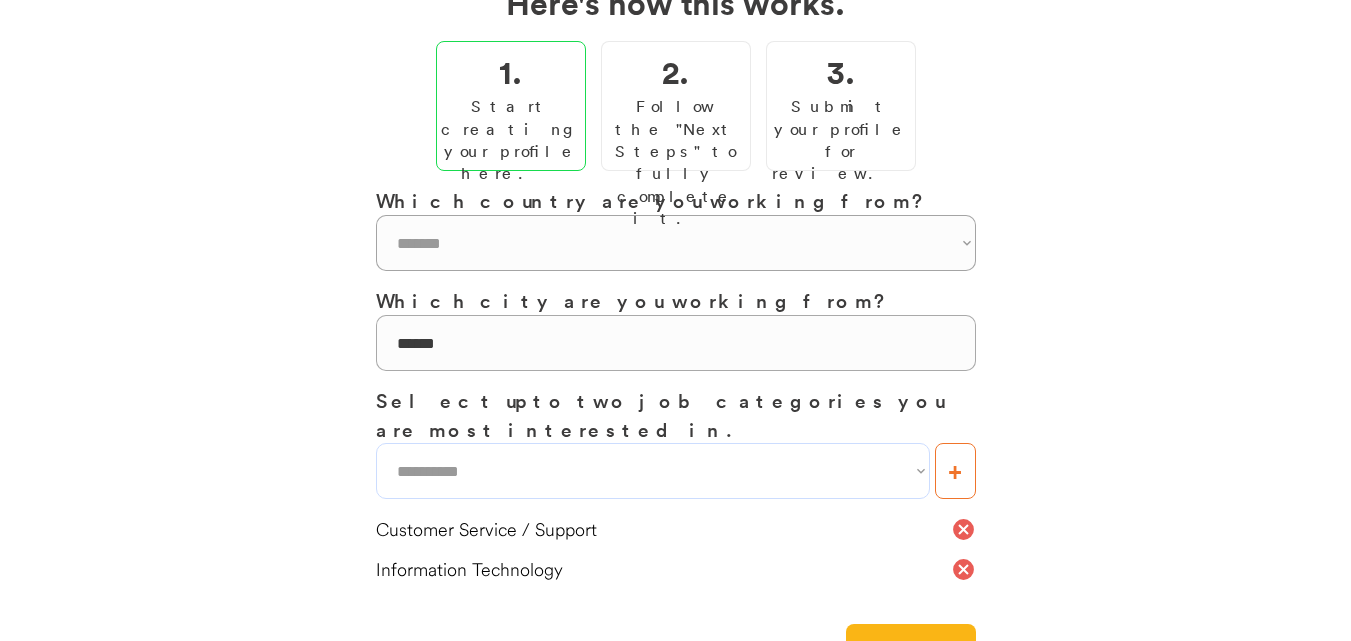 click on "**********" at bounding box center (653, 471) 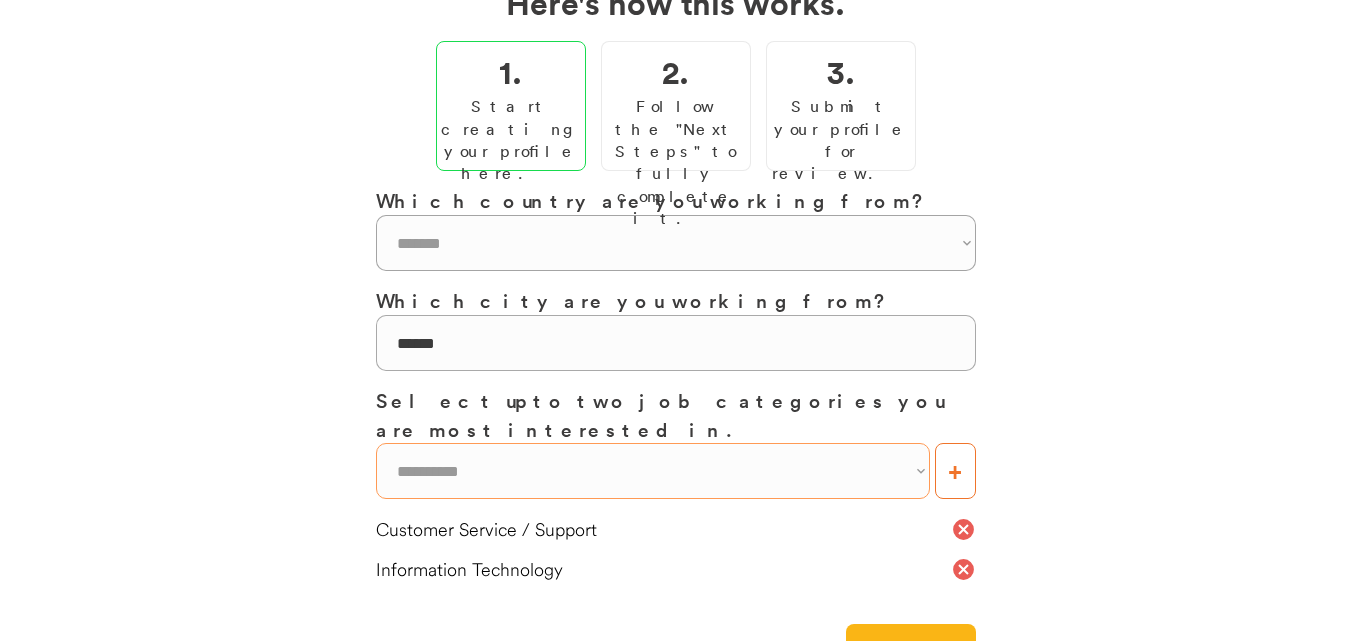 click on "+" at bounding box center (955, 471) 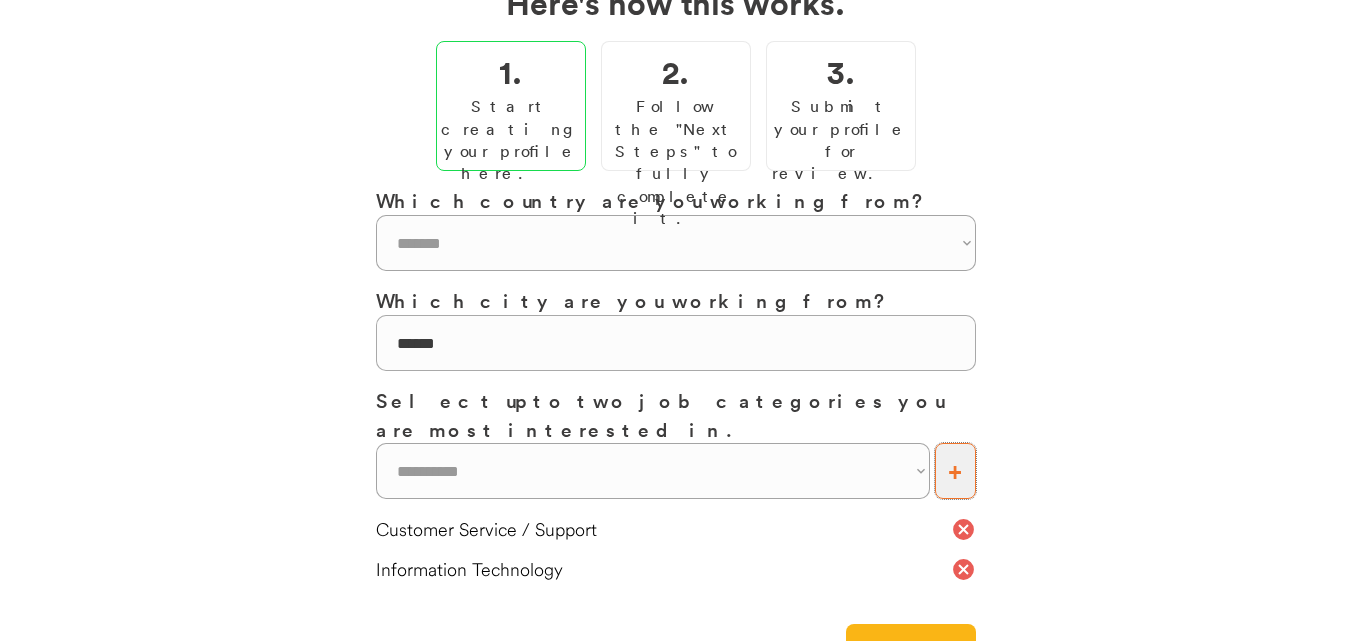 click on "+" at bounding box center [955, 471] 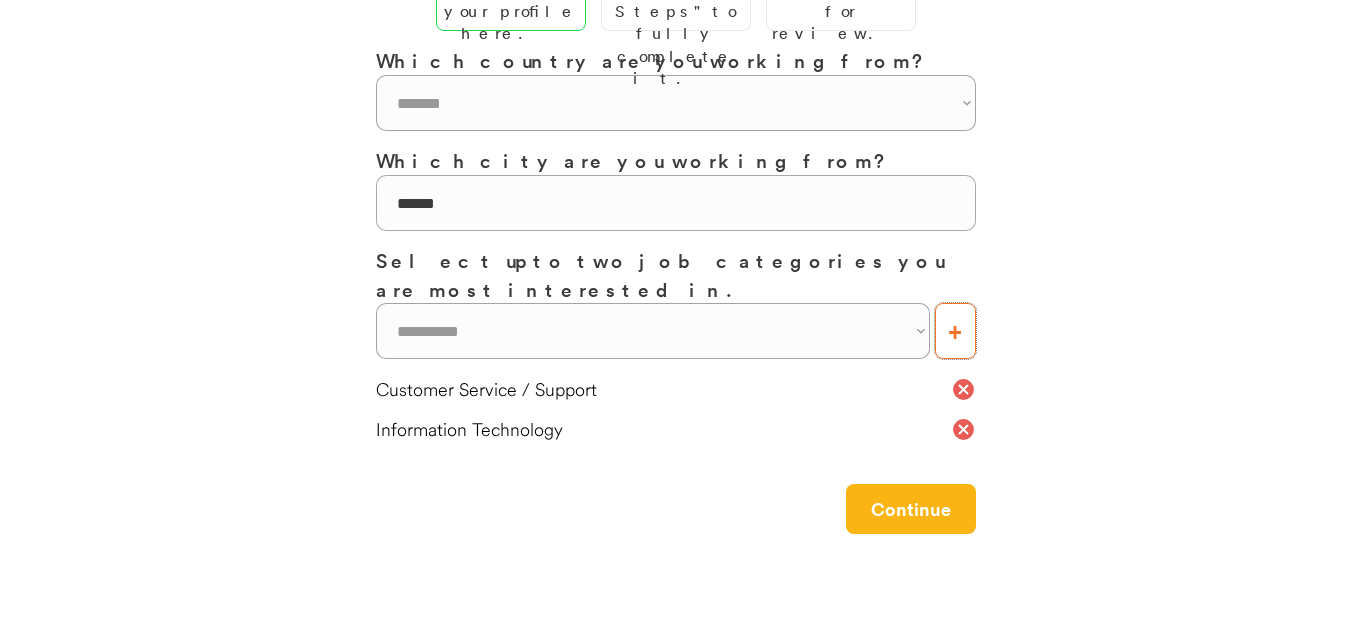 scroll, scrollTop: 348, scrollLeft: 0, axis: vertical 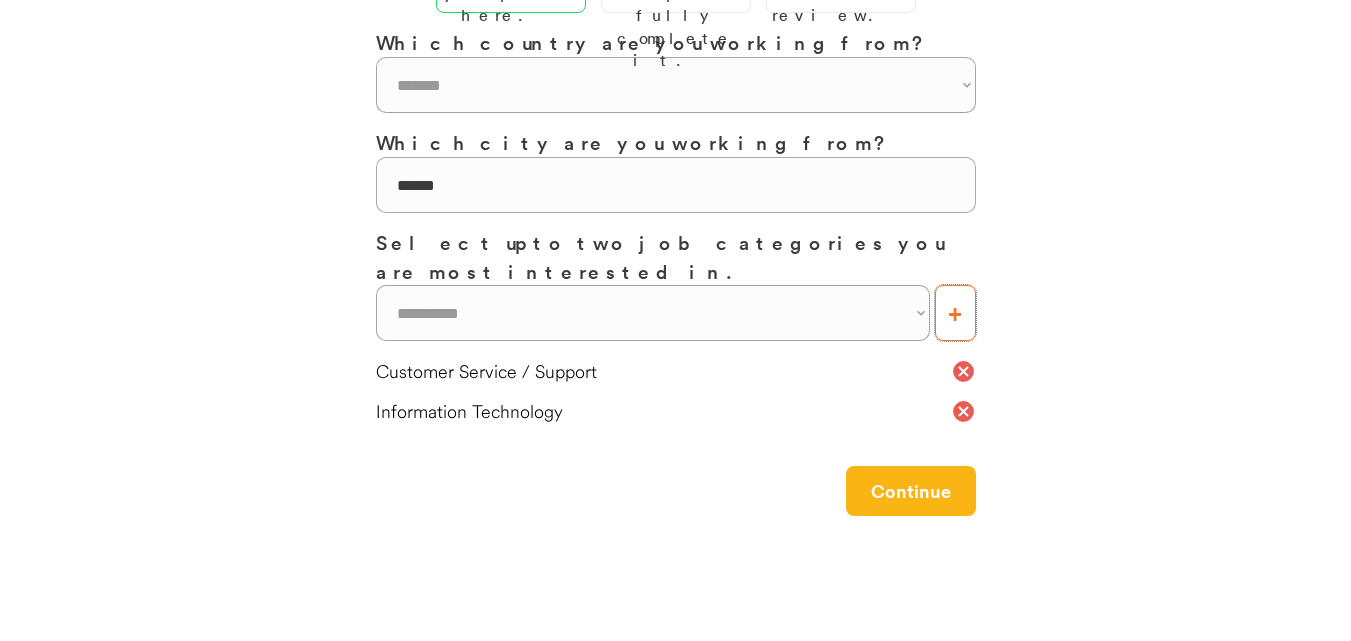 click on "cancel" 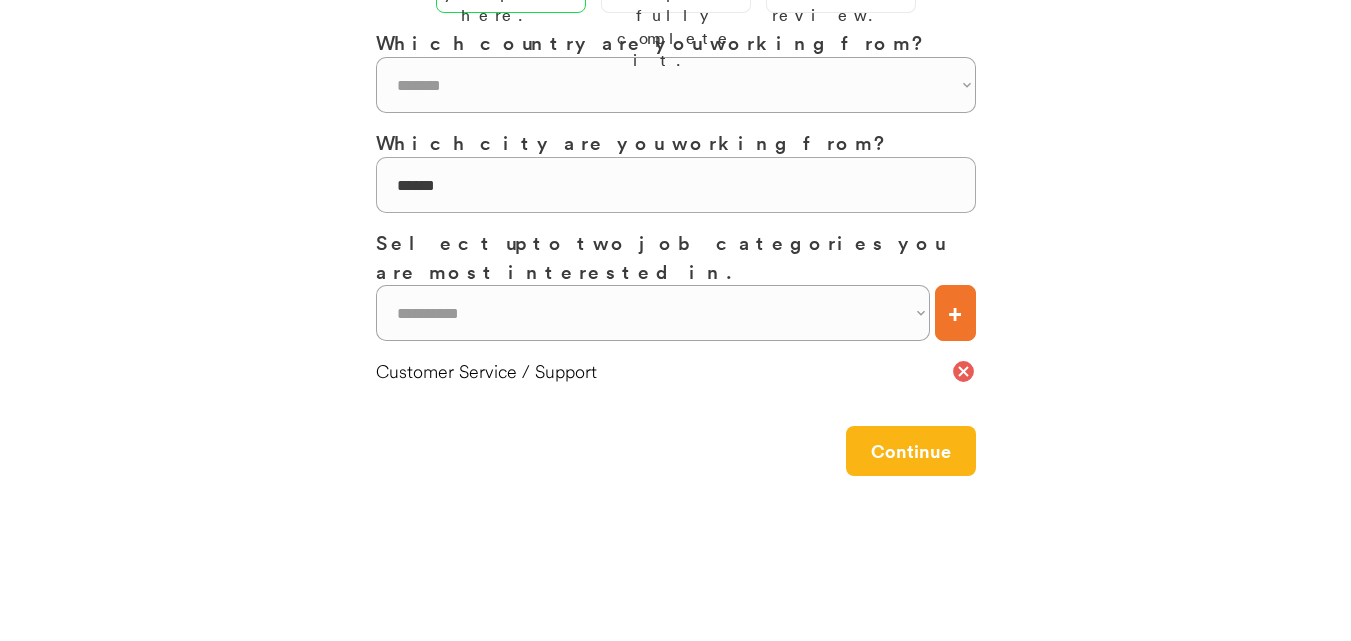 click on "cancel" 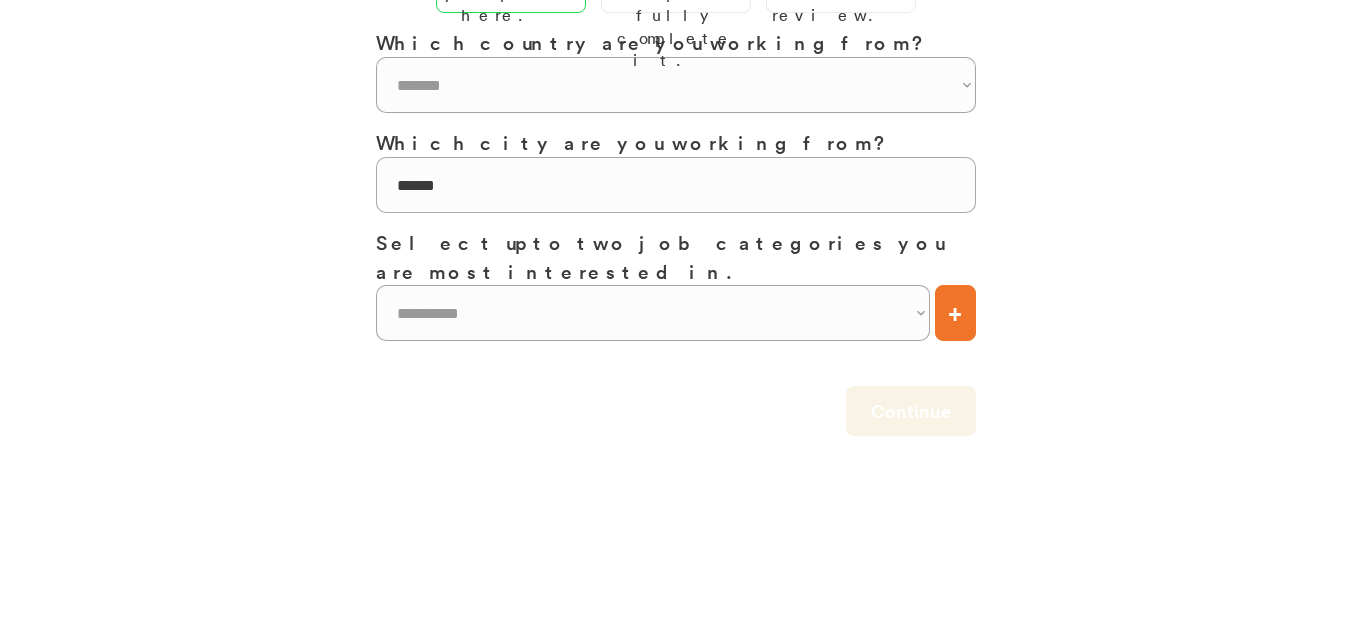 click on "**********" at bounding box center [653, 313] 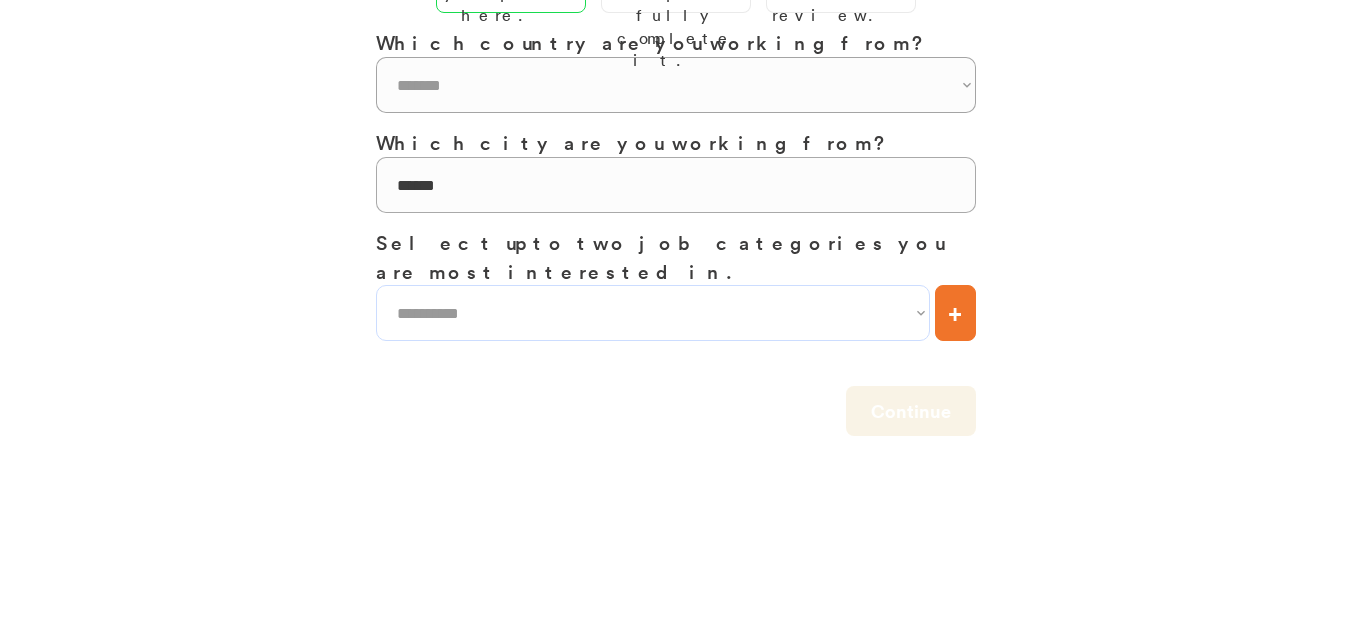 click on "**********" at bounding box center (653, 313) 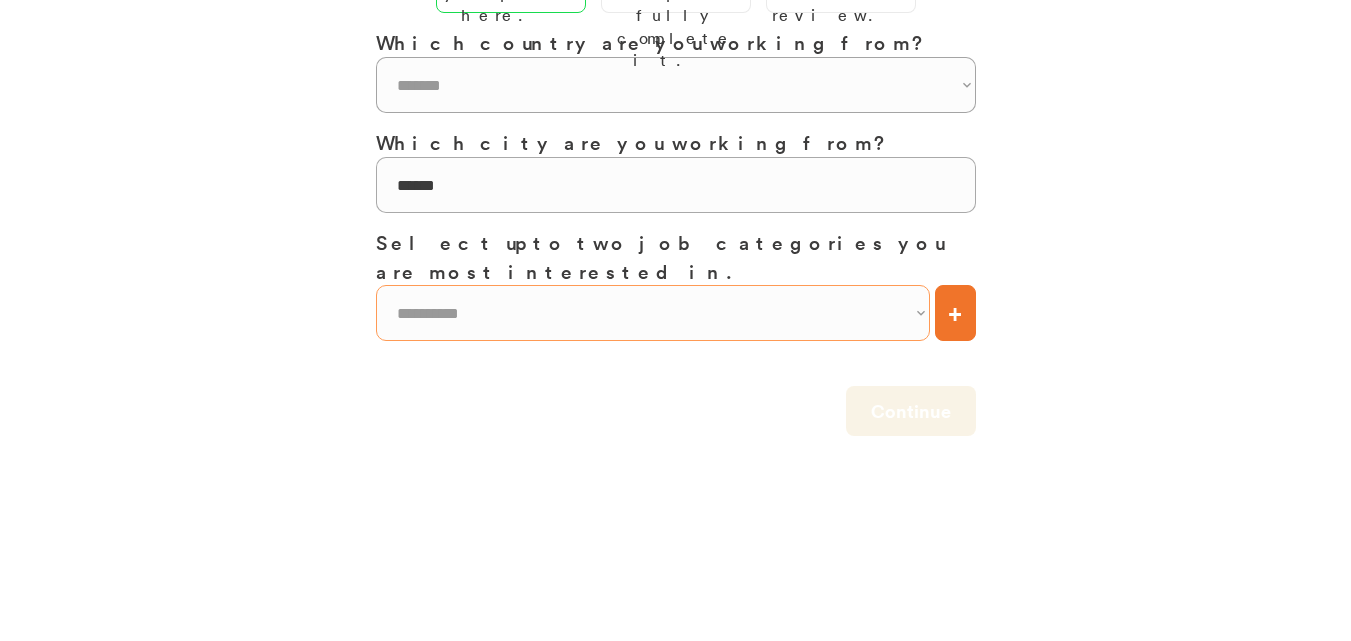 click on "+" at bounding box center (955, 313) 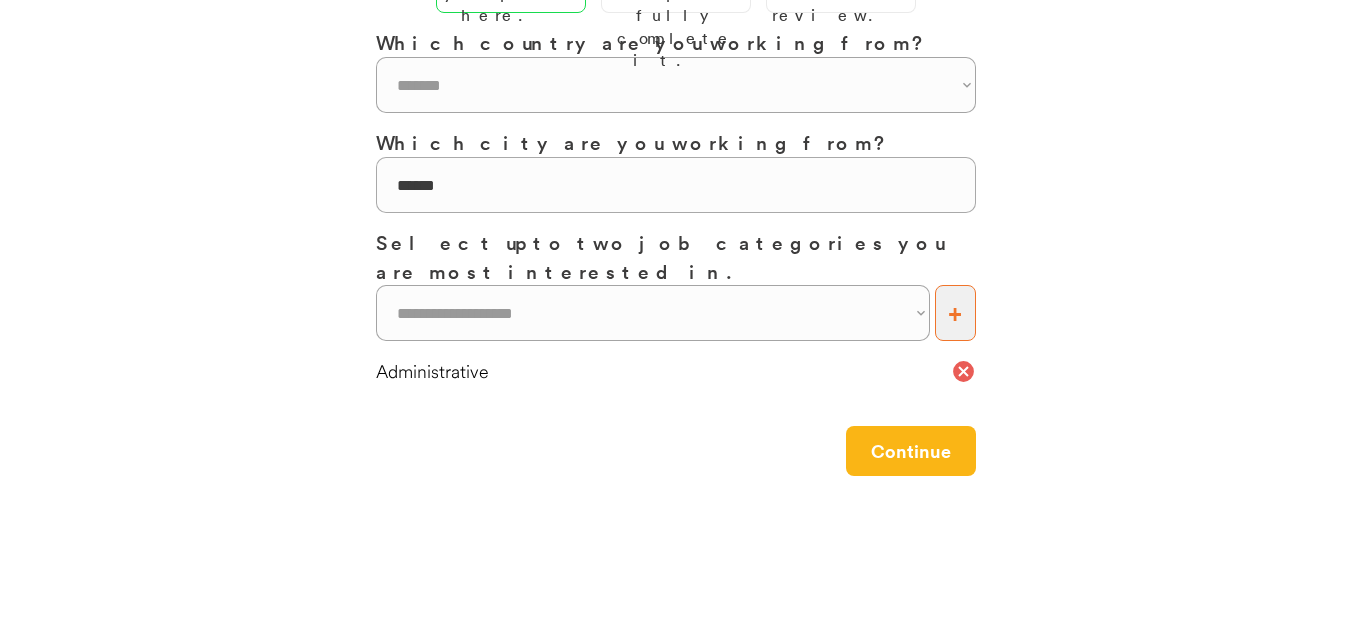 click on "**********" at bounding box center [653, 313] 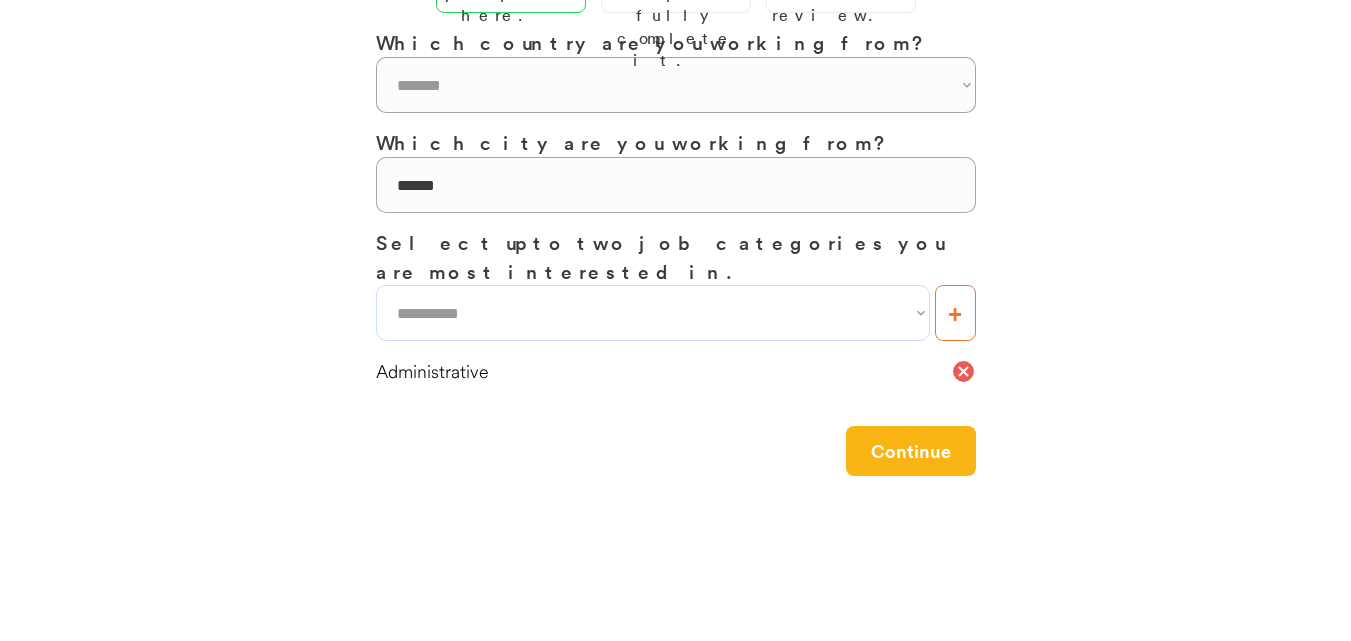 click on "**********" at bounding box center [653, 313] 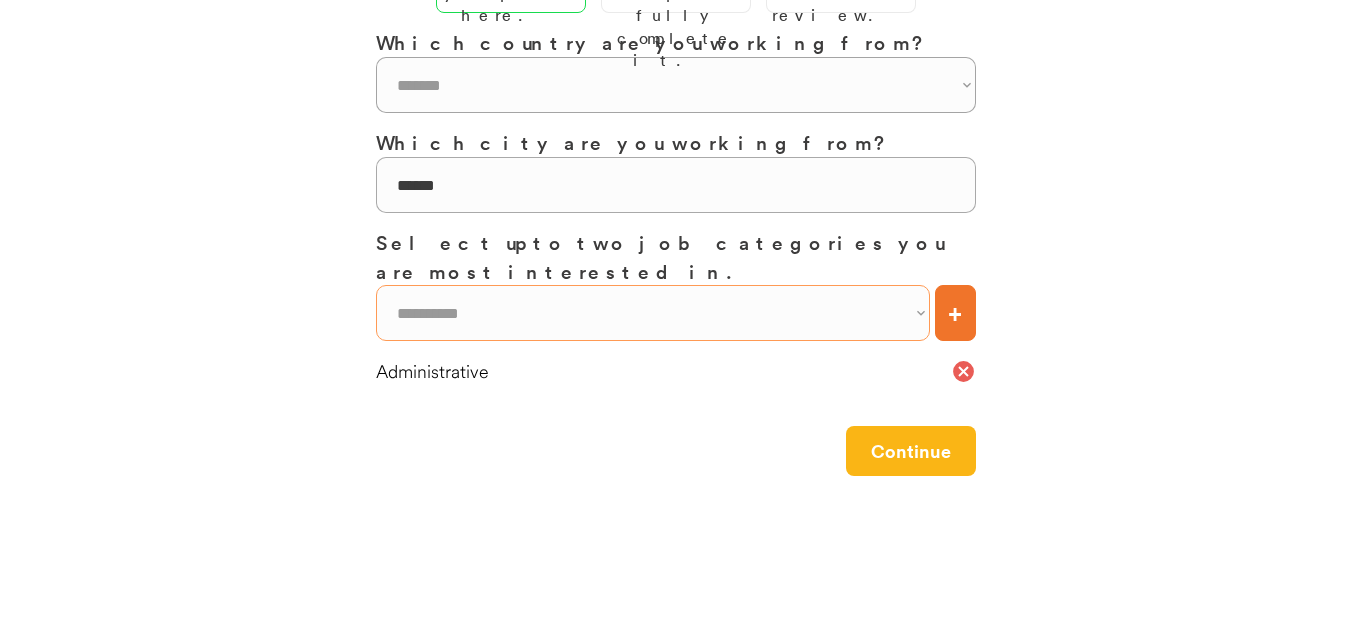 click on "+" at bounding box center [955, 313] 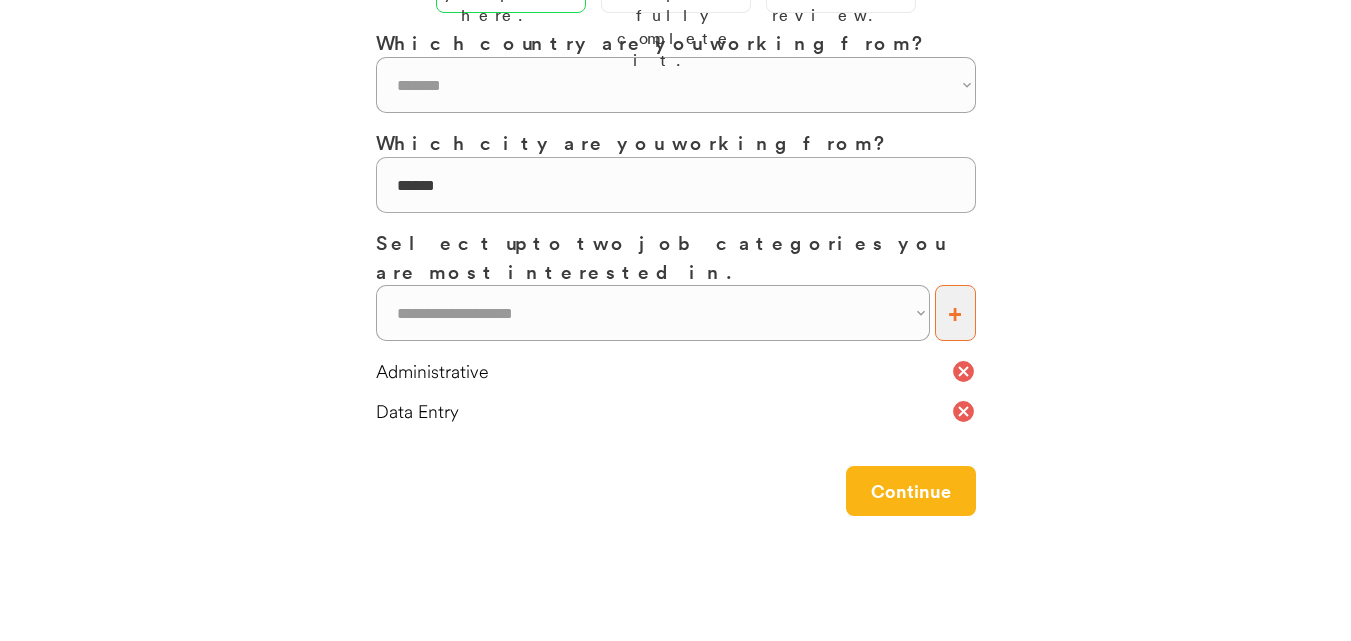 click on "+" at bounding box center [955, 313] 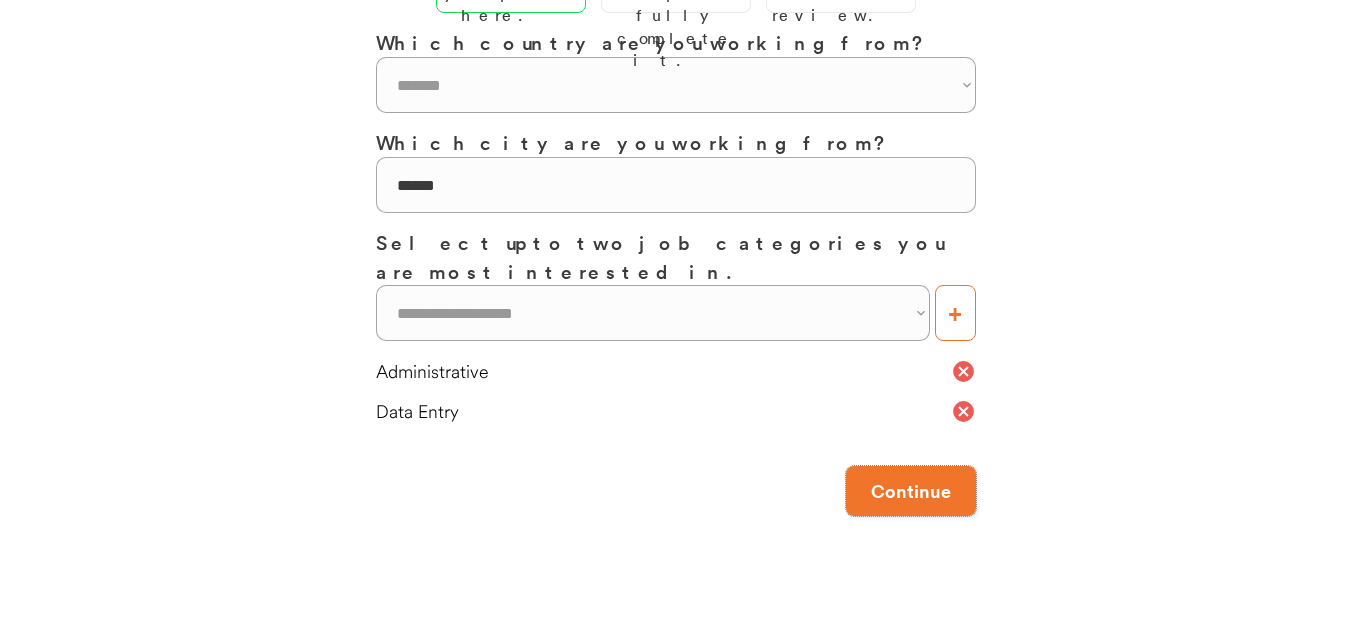 click on "Continue" at bounding box center [911, 491] 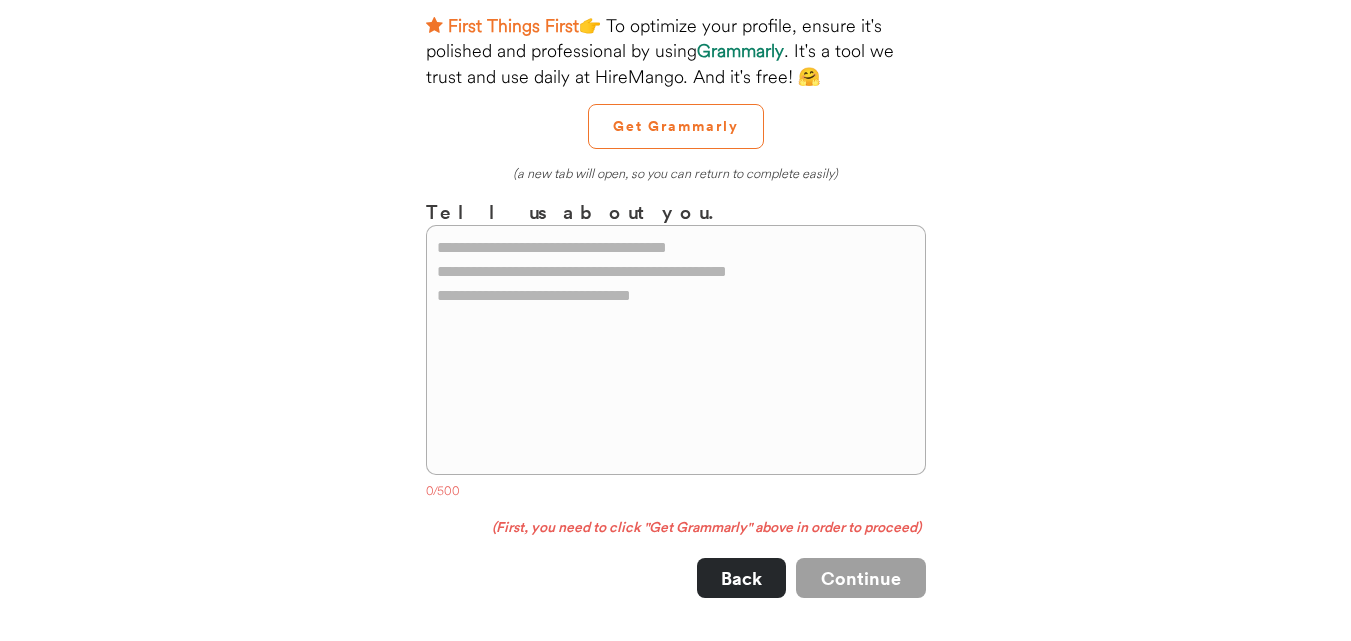 scroll, scrollTop: 183, scrollLeft: 0, axis: vertical 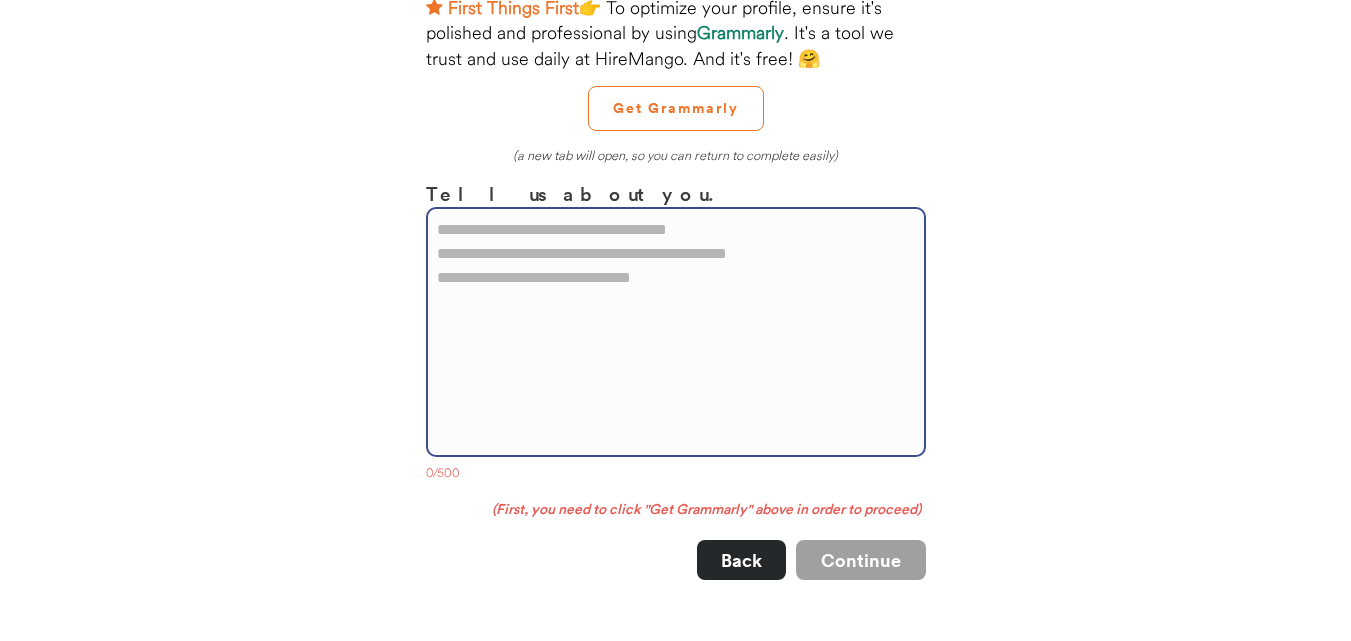 click at bounding box center (676, 332) 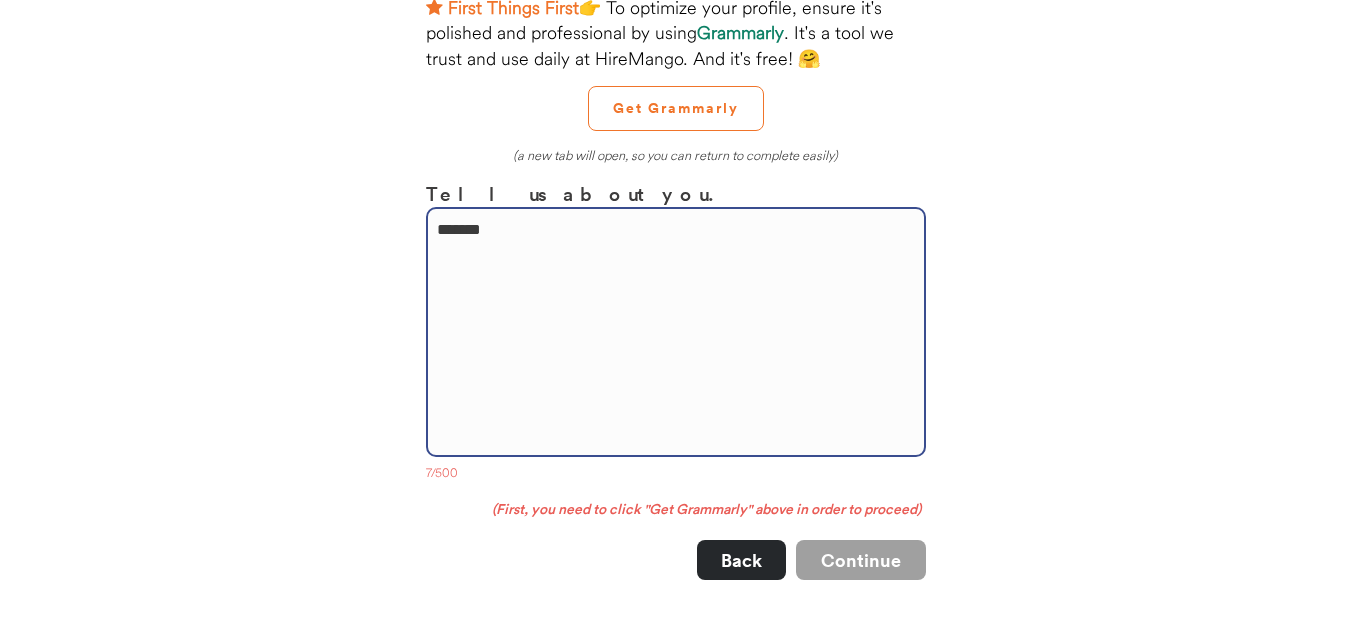 click on "******" at bounding box center [676, 332] 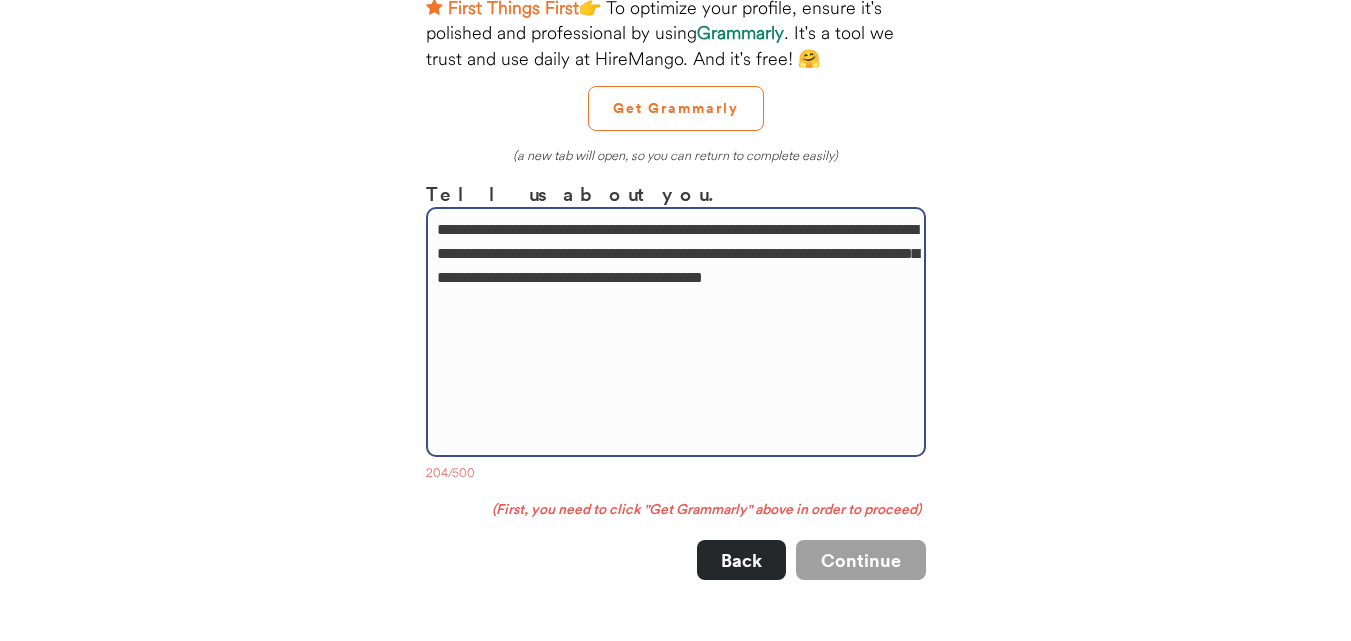click on "**********" at bounding box center [676, 332] 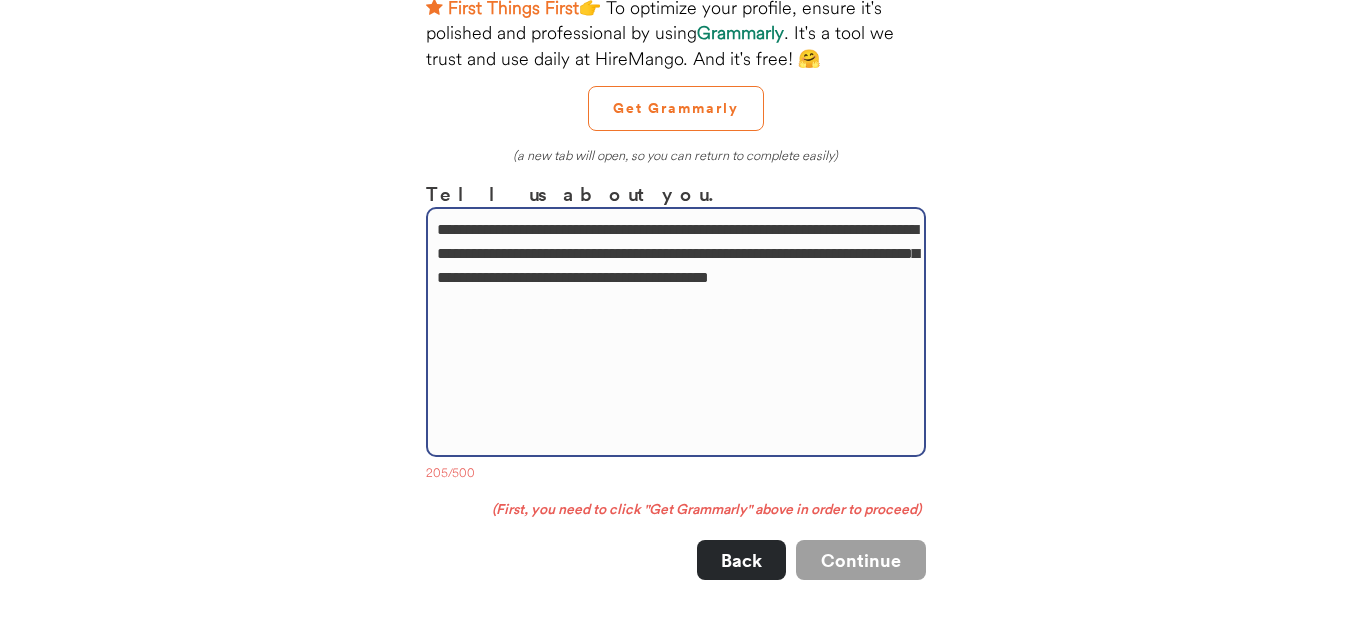 click on "**********" at bounding box center [676, 332] 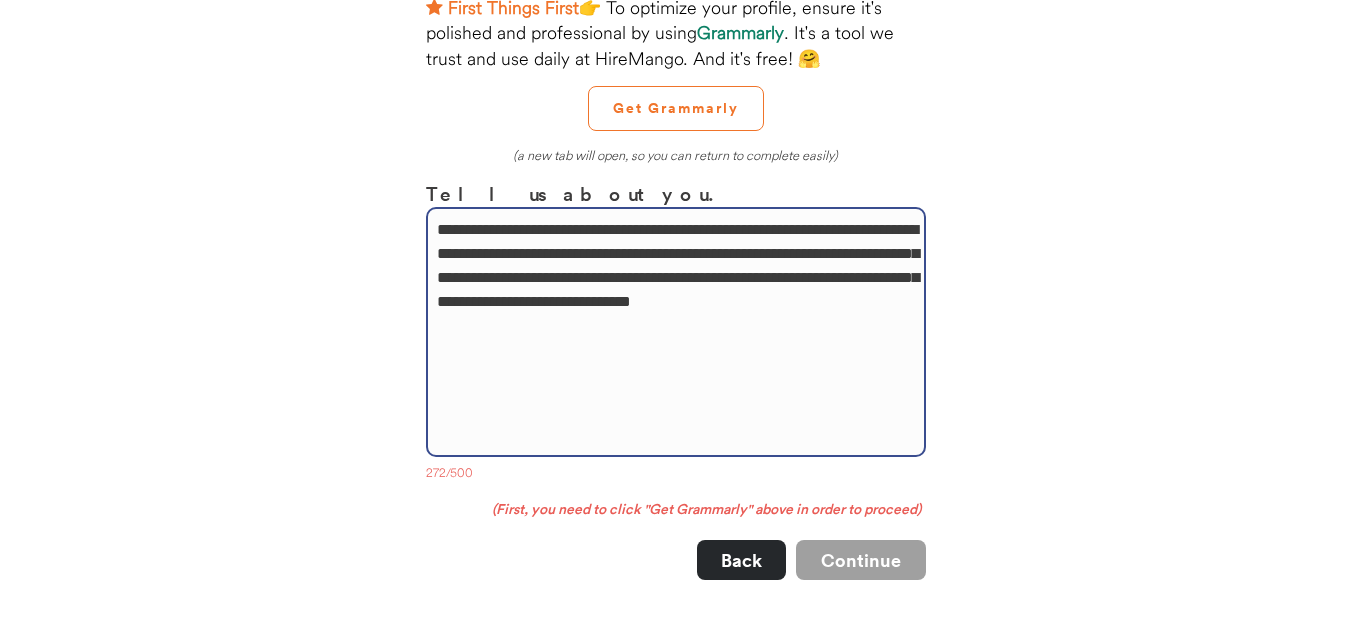 click on "**********" at bounding box center [676, 332] 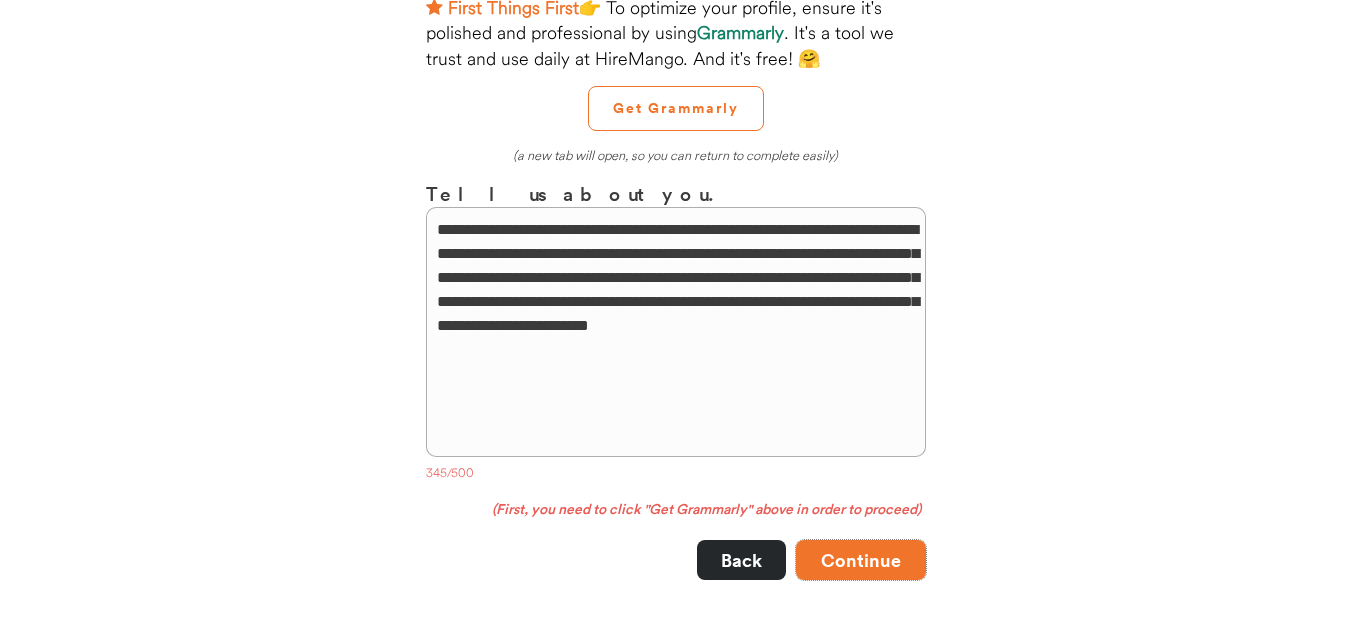 click on "Continue" at bounding box center (861, 560) 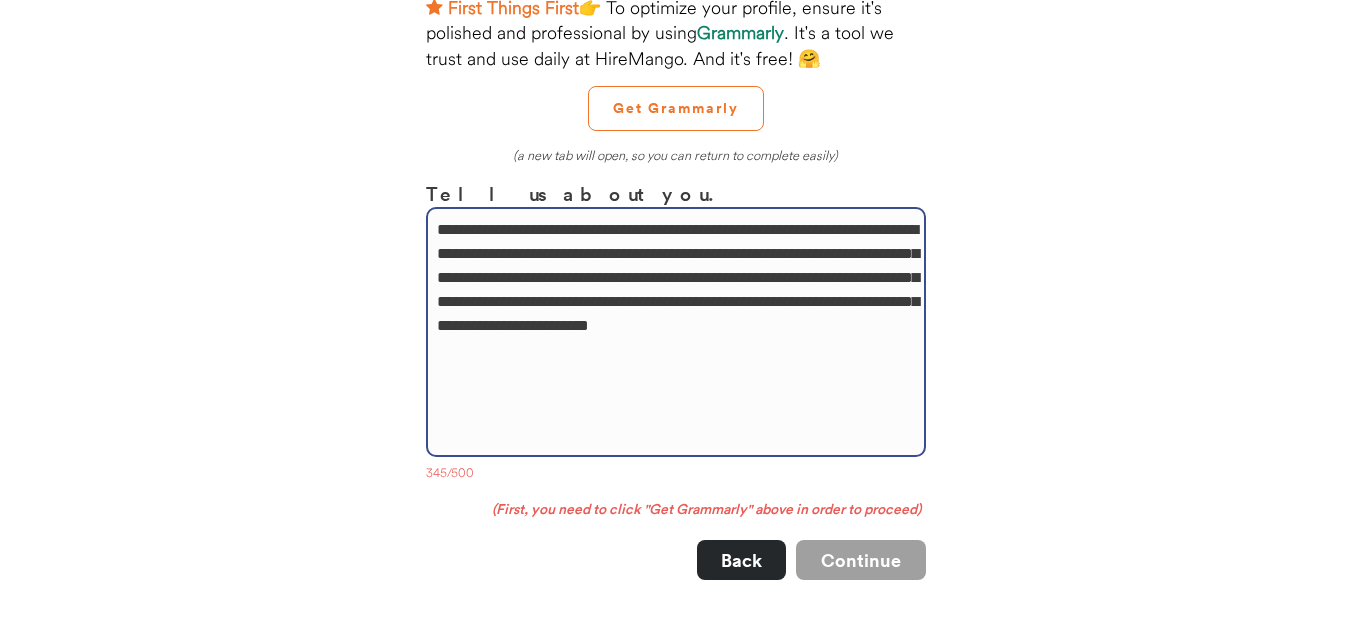 drag, startPoint x: 595, startPoint y: 355, endPoint x: 435, endPoint y: 238, distance: 198.21452 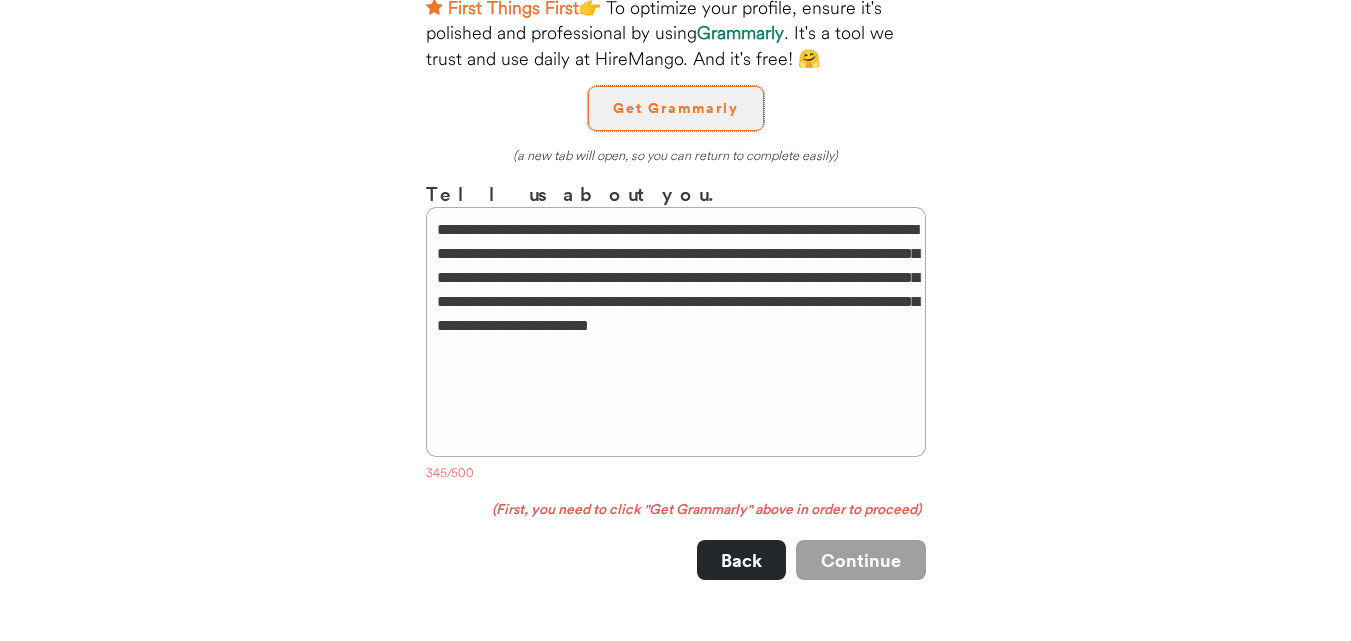 click on "Get Grammarly" at bounding box center [676, 108] 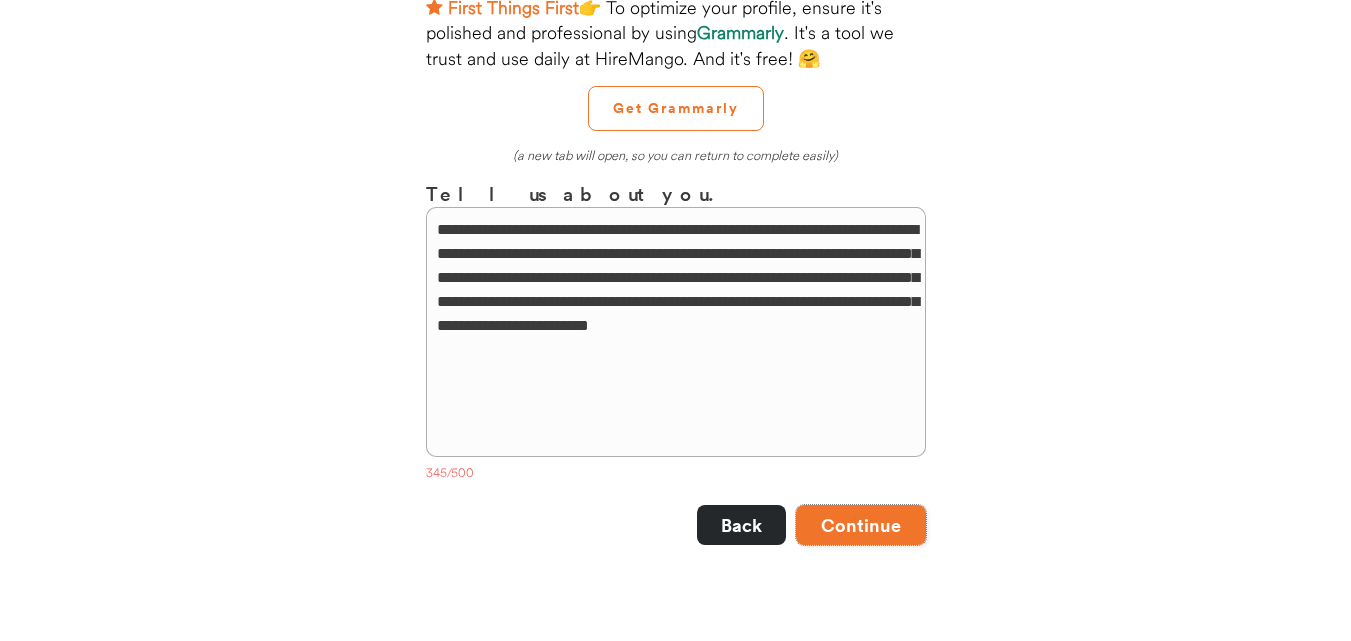 click on "Continue" at bounding box center [861, 525] 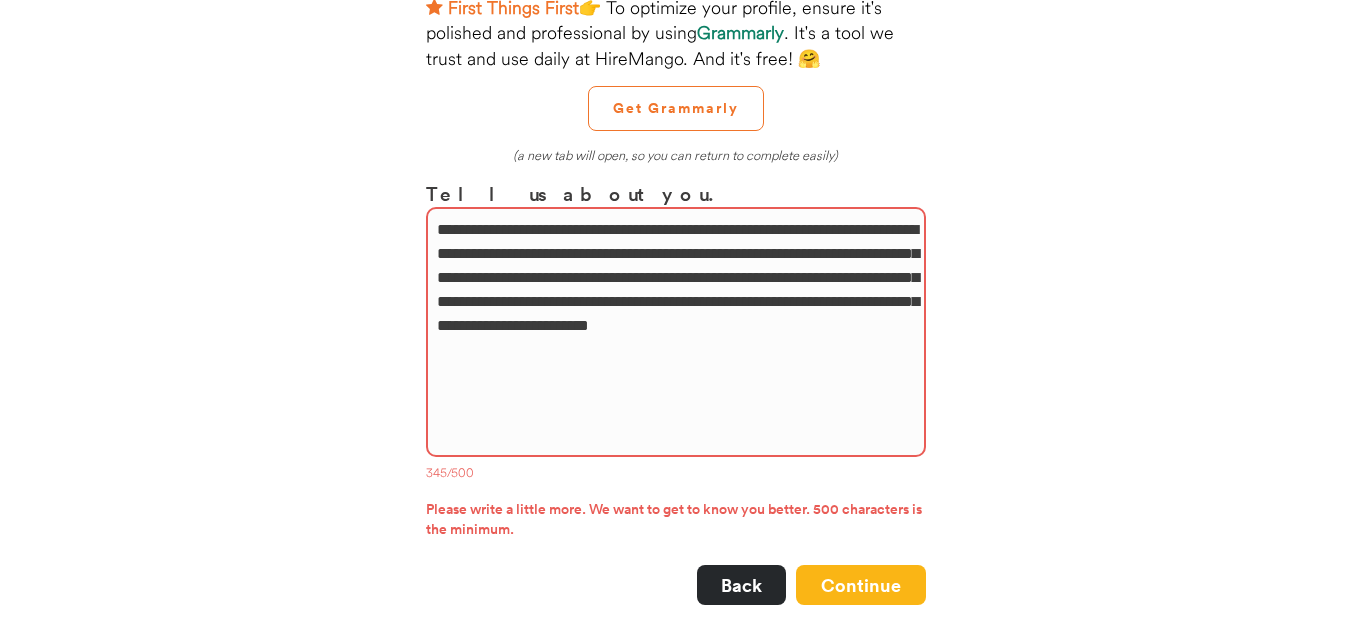 click on "**********" at bounding box center [676, 332] 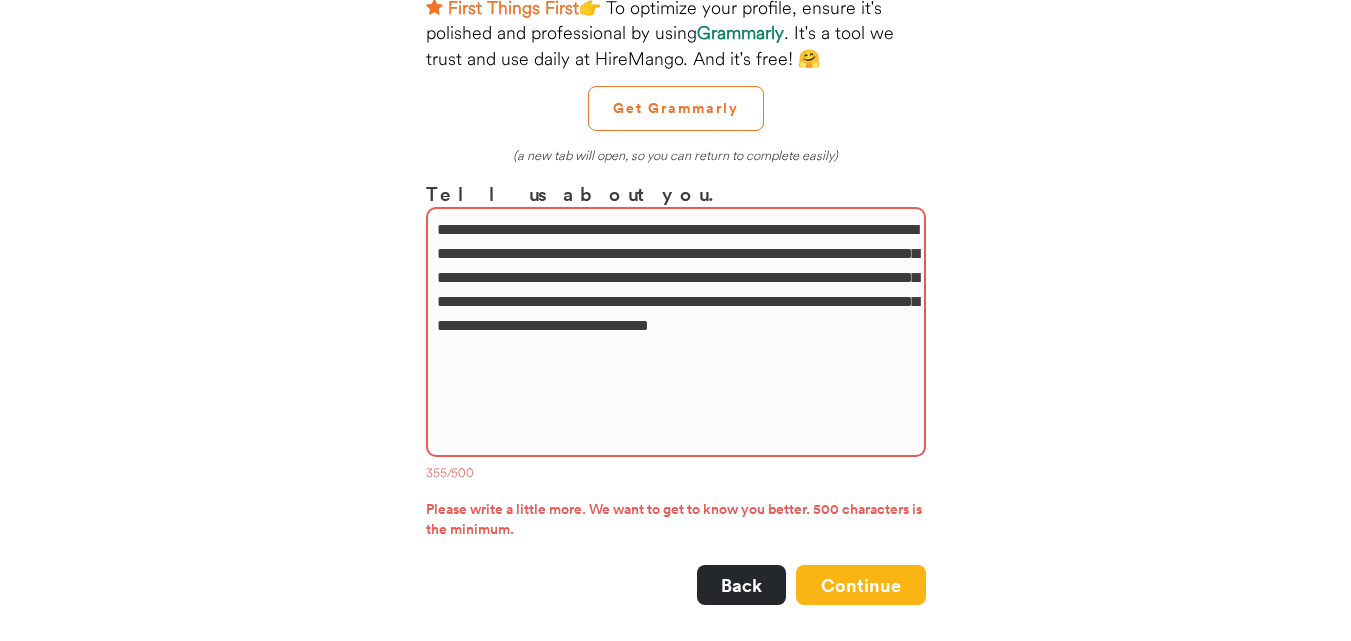 click on "**********" at bounding box center (676, 332) 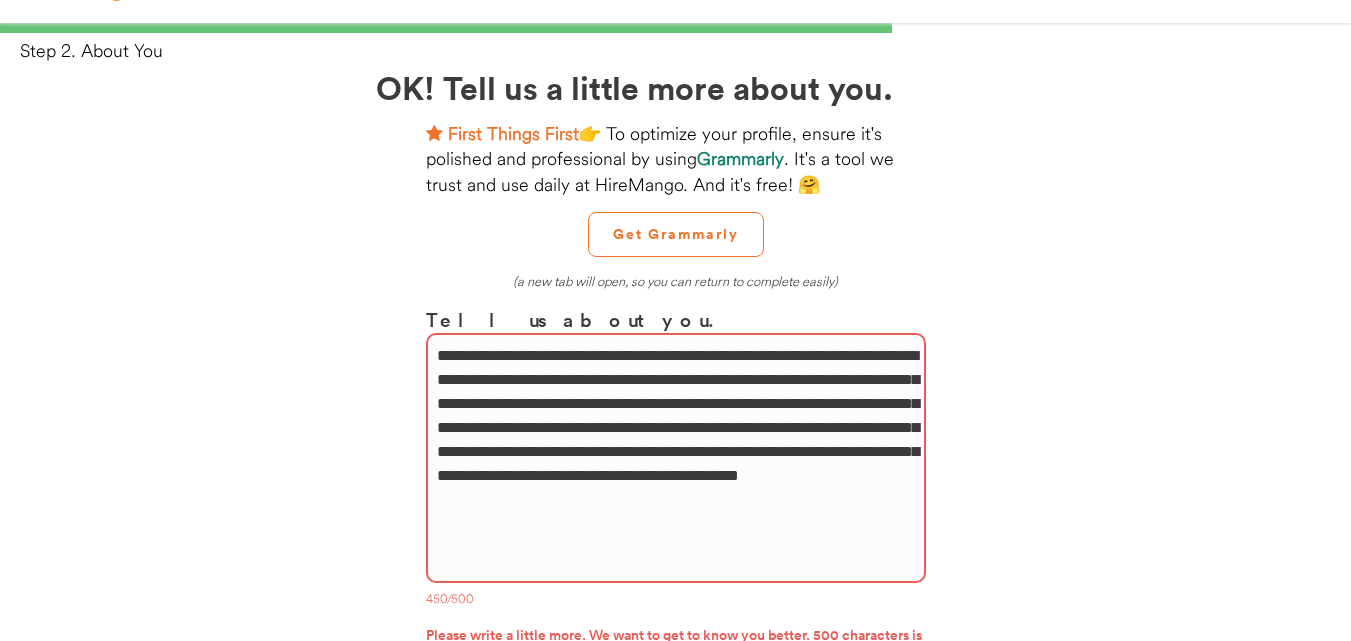 scroll, scrollTop: 71, scrollLeft: 0, axis: vertical 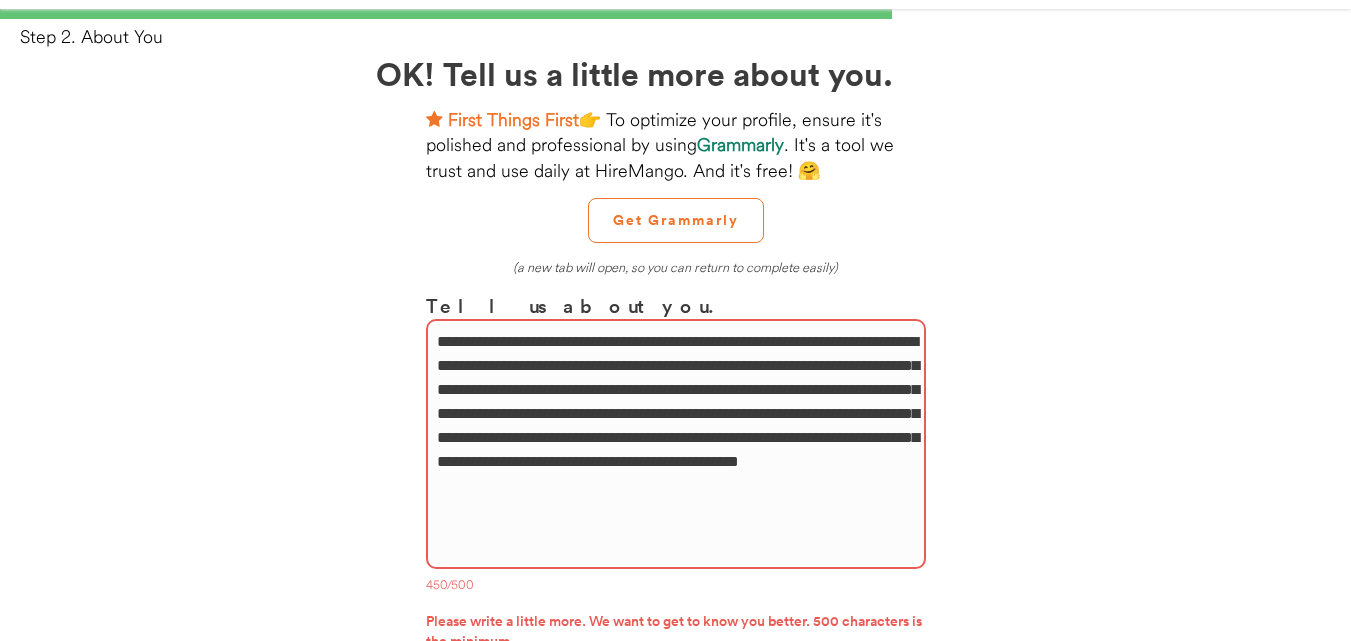 click on "**********" at bounding box center (676, 444) 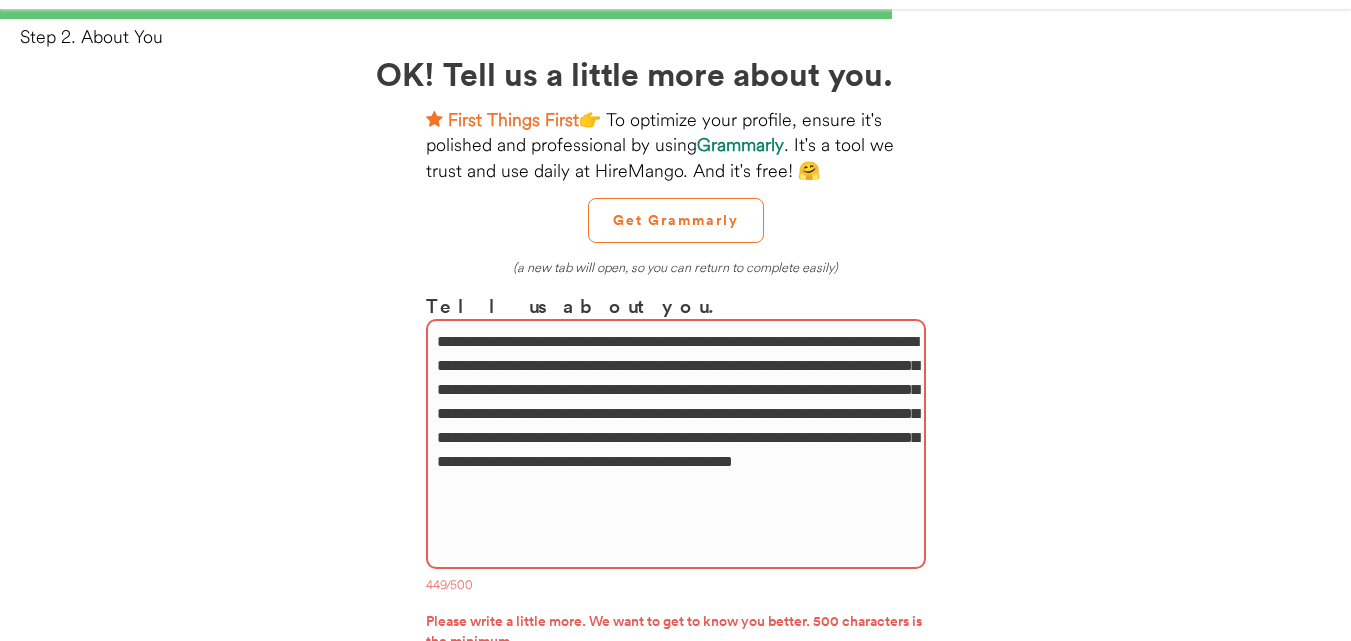 click on "**********" at bounding box center [676, 444] 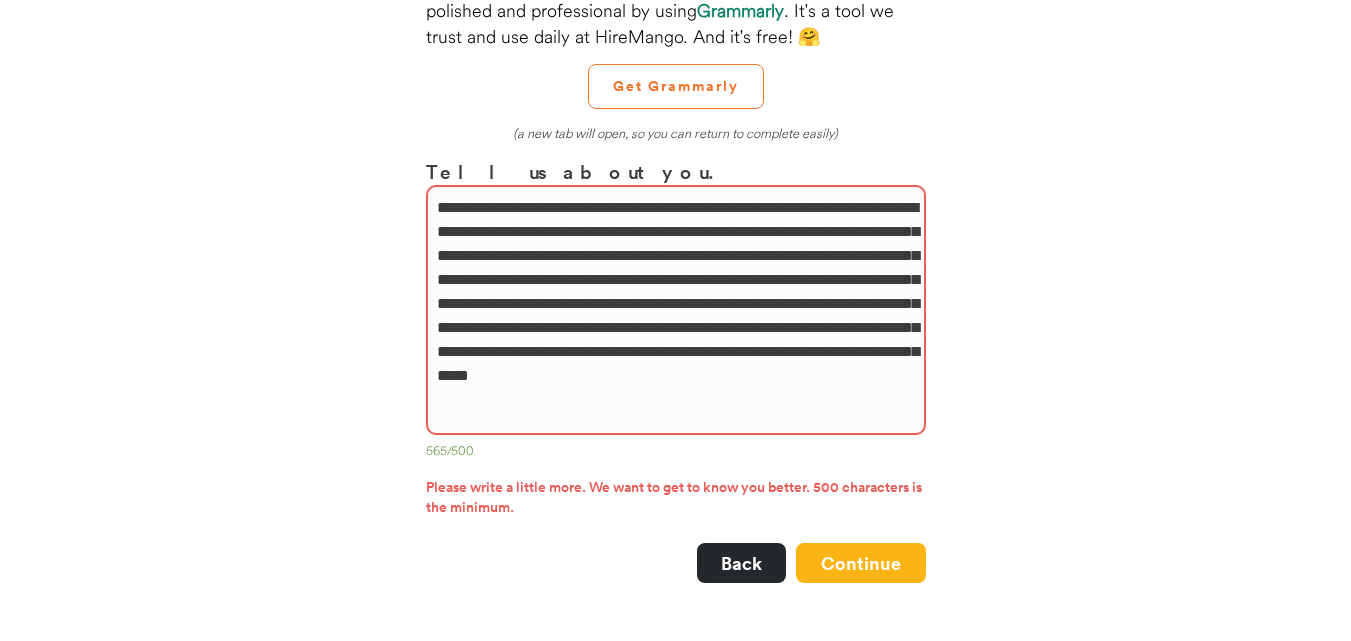 scroll, scrollTop: 225, scrollLeft: 0, axis: vertical 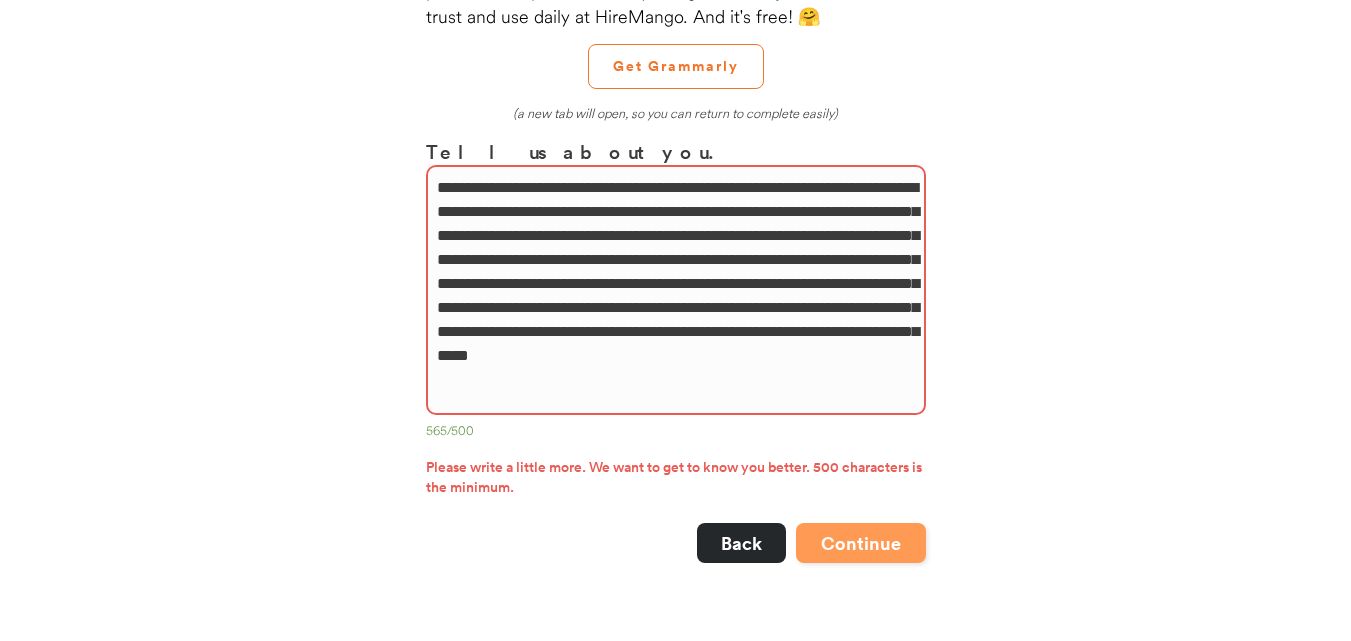 type on "**********" 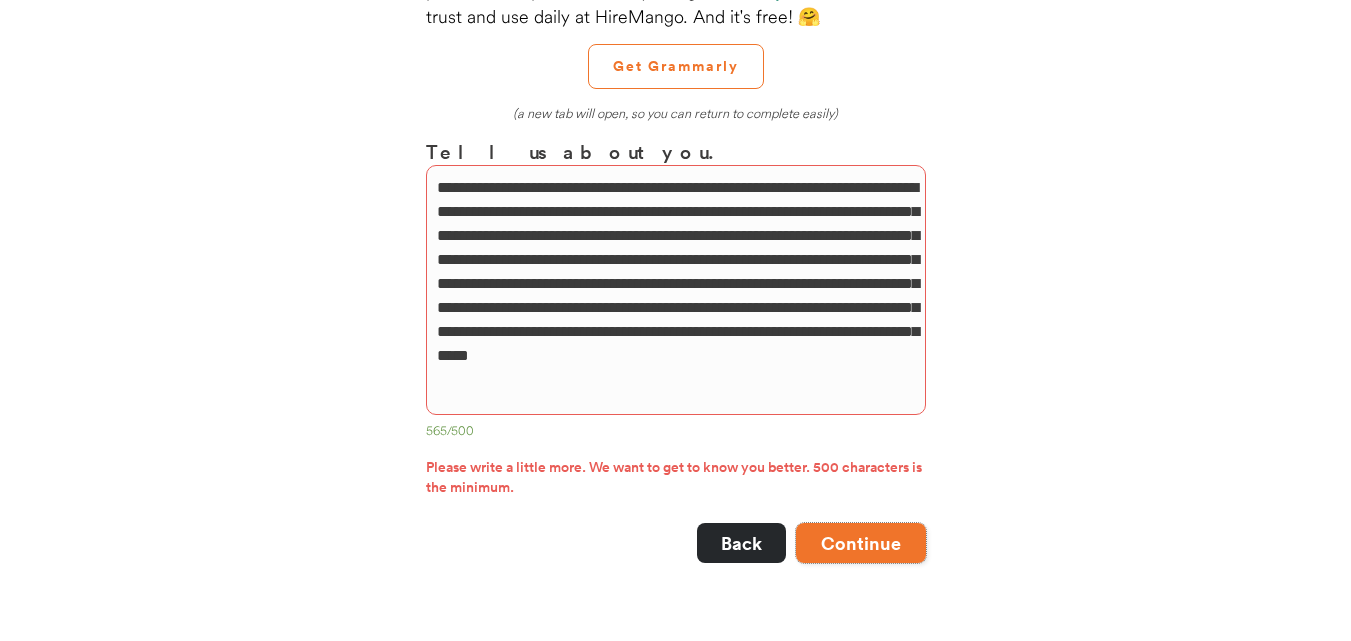 click on "Continue" at bounding box center [861, 543] 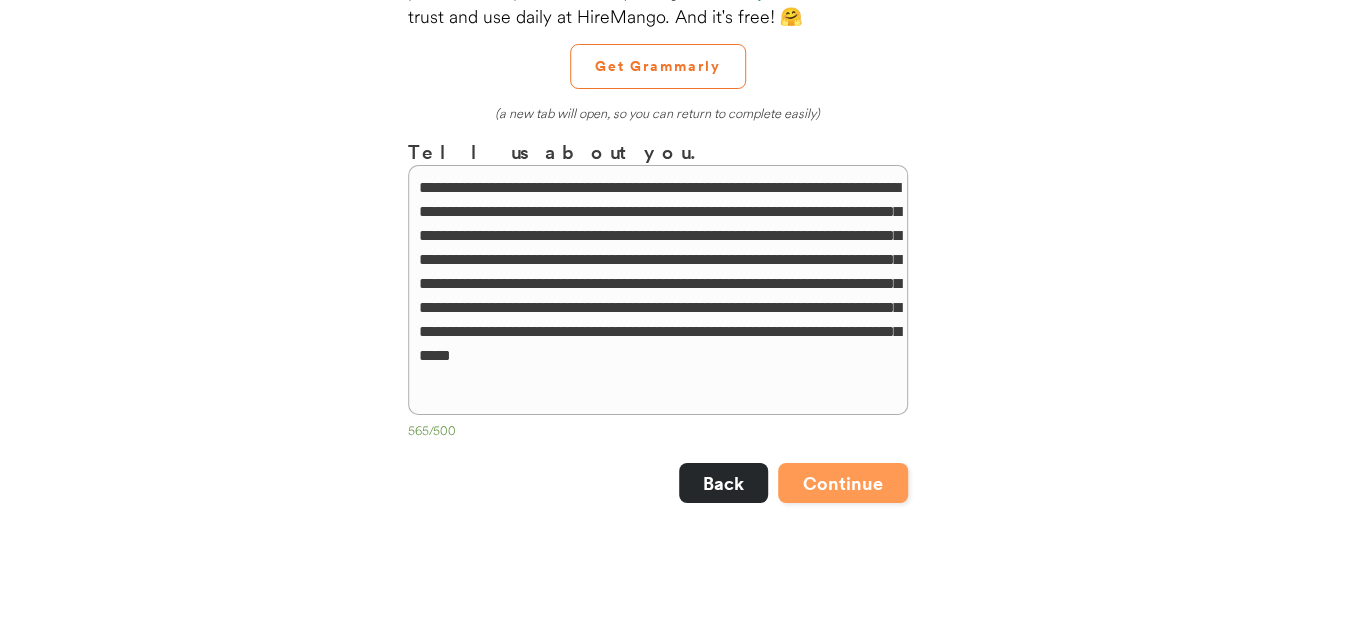scroll, scrollTop: 0, scrollLeft: 0, axis: both 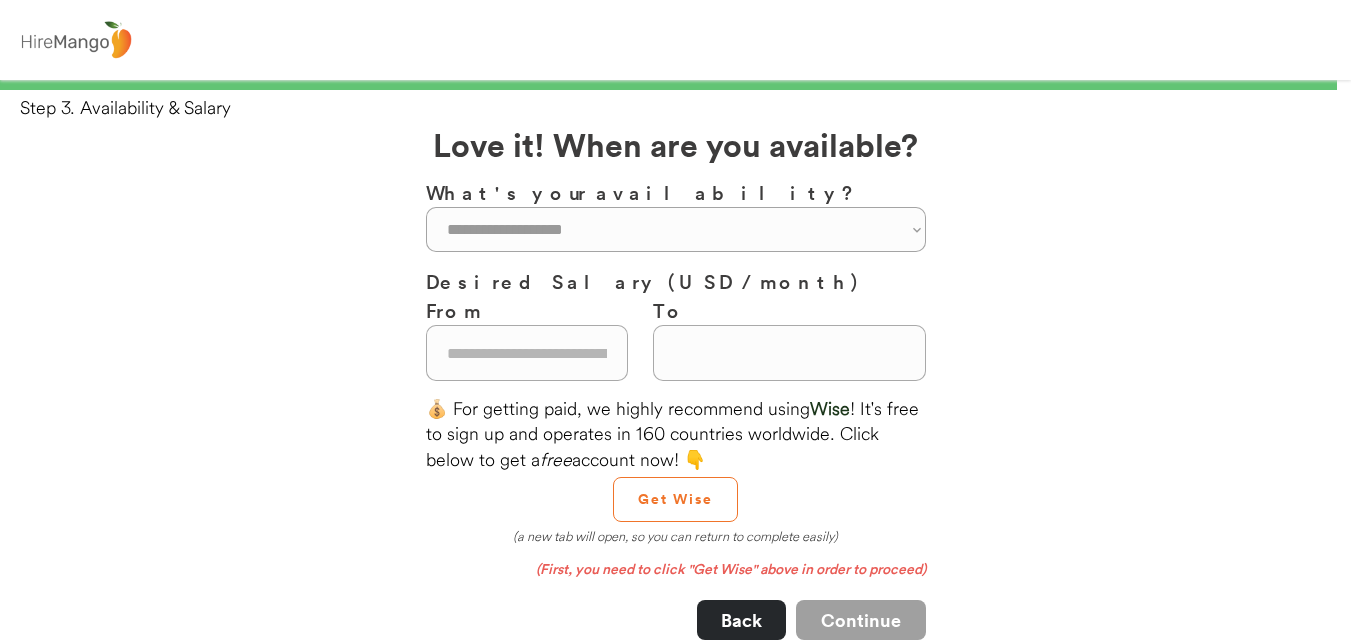 click on "What's your availability?" at bounding box center (676, 192) 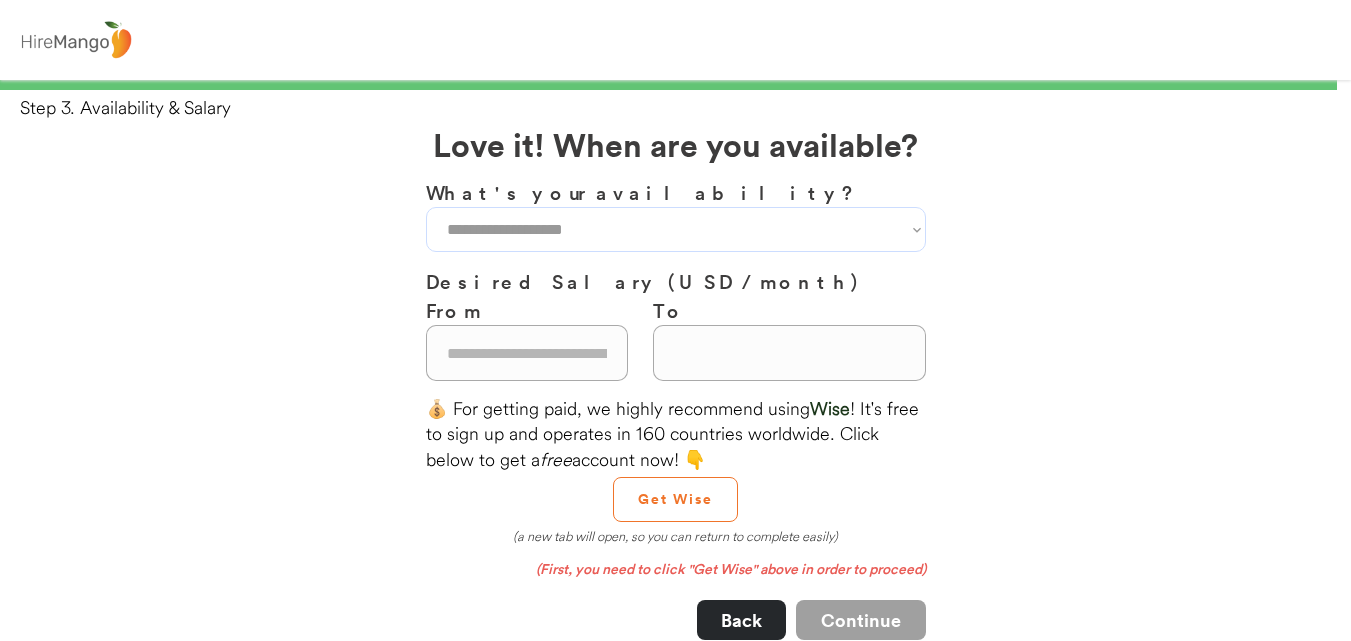 click on "**********" at bounding box center (676, 229) 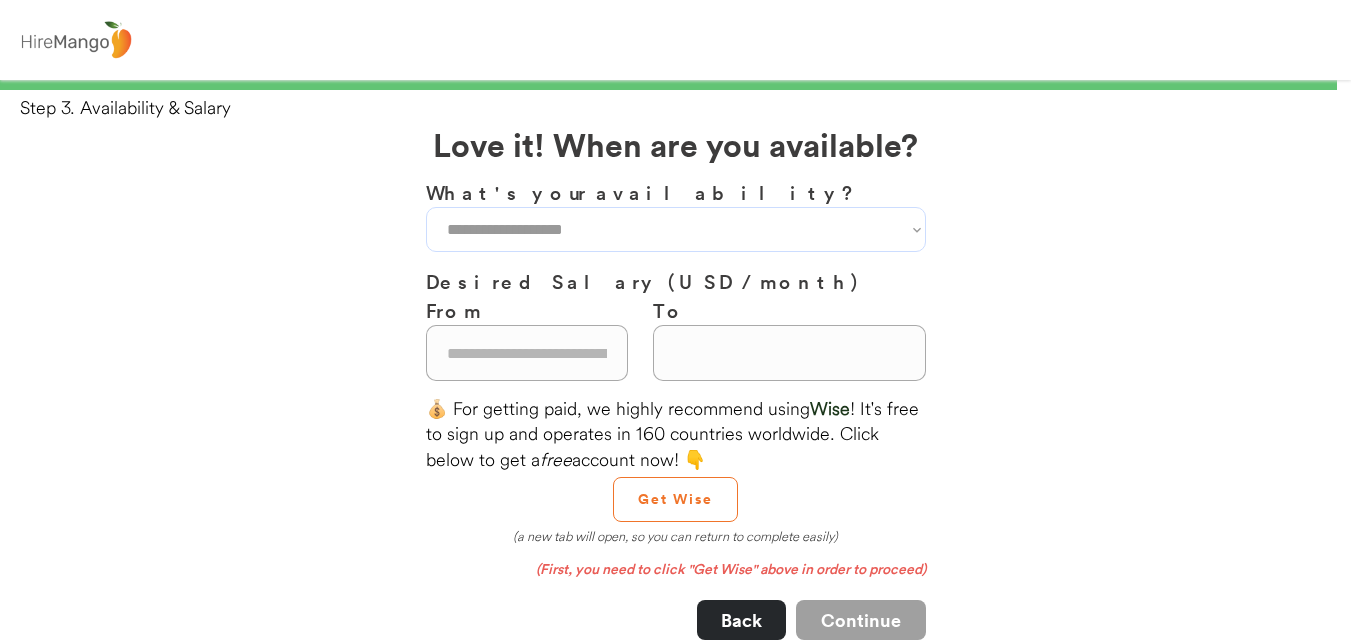 select on "**********" 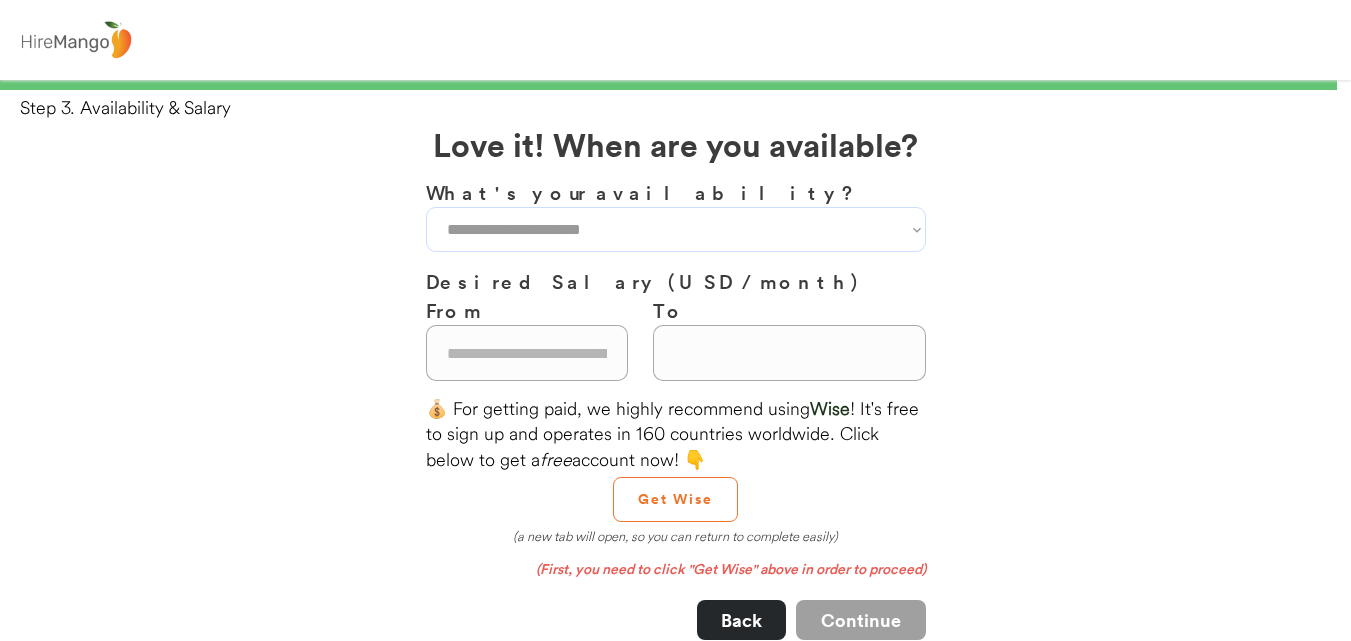 click on "**********" at bounding box center [676, 229] 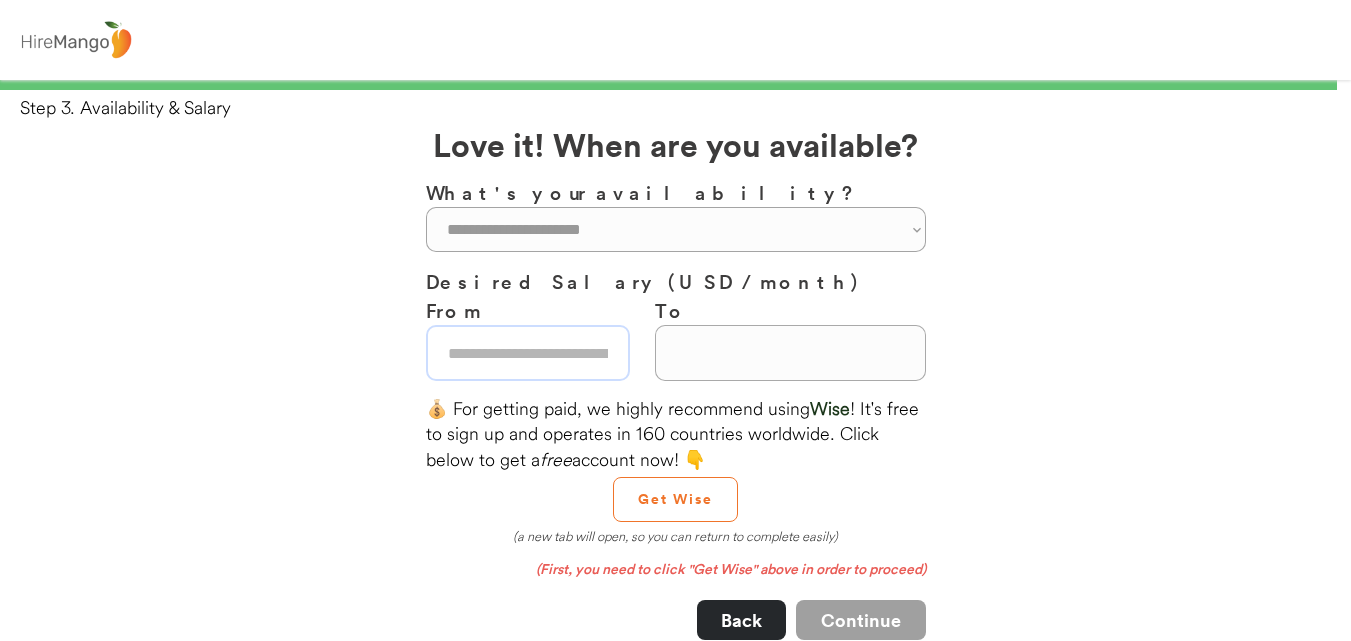 click at bounding box center (528, 353) 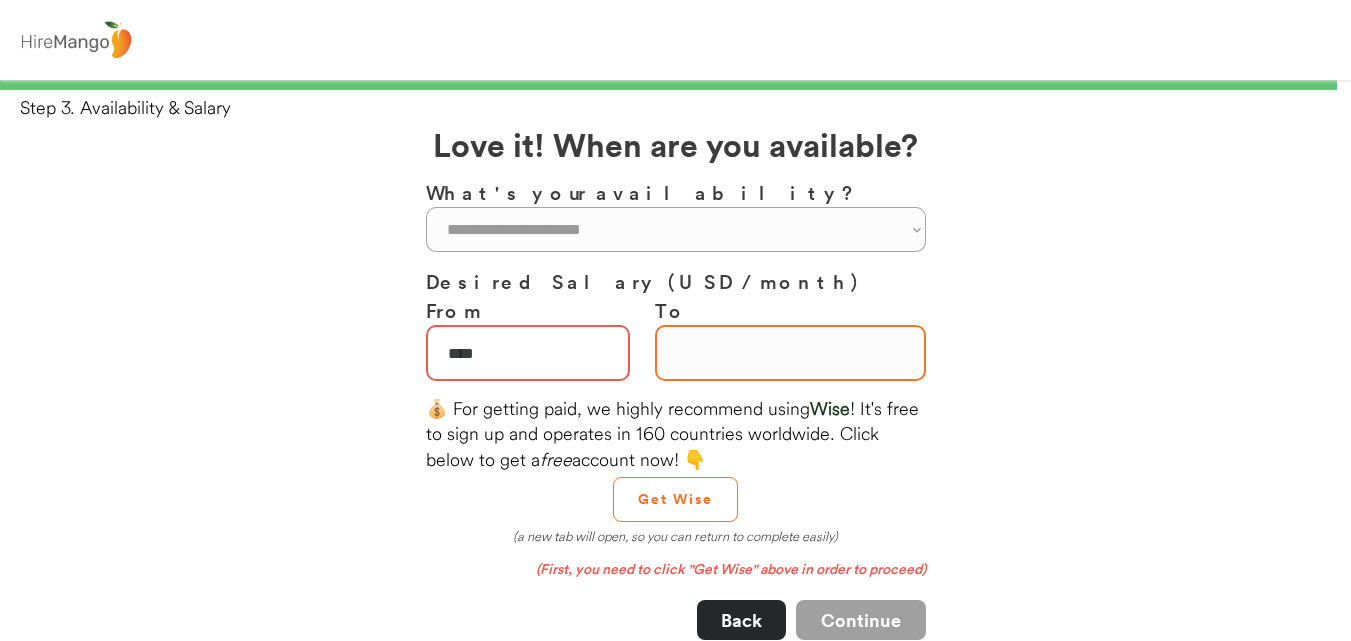 type on "****" 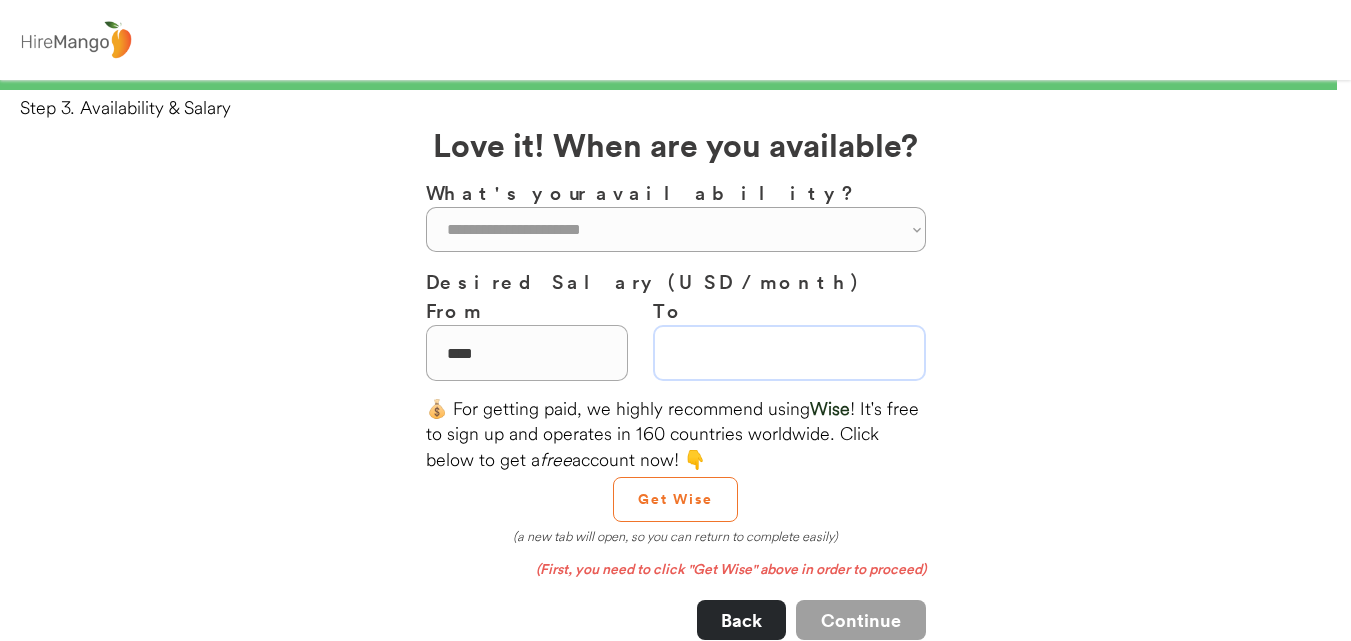 click at bounding box center [789, 353] 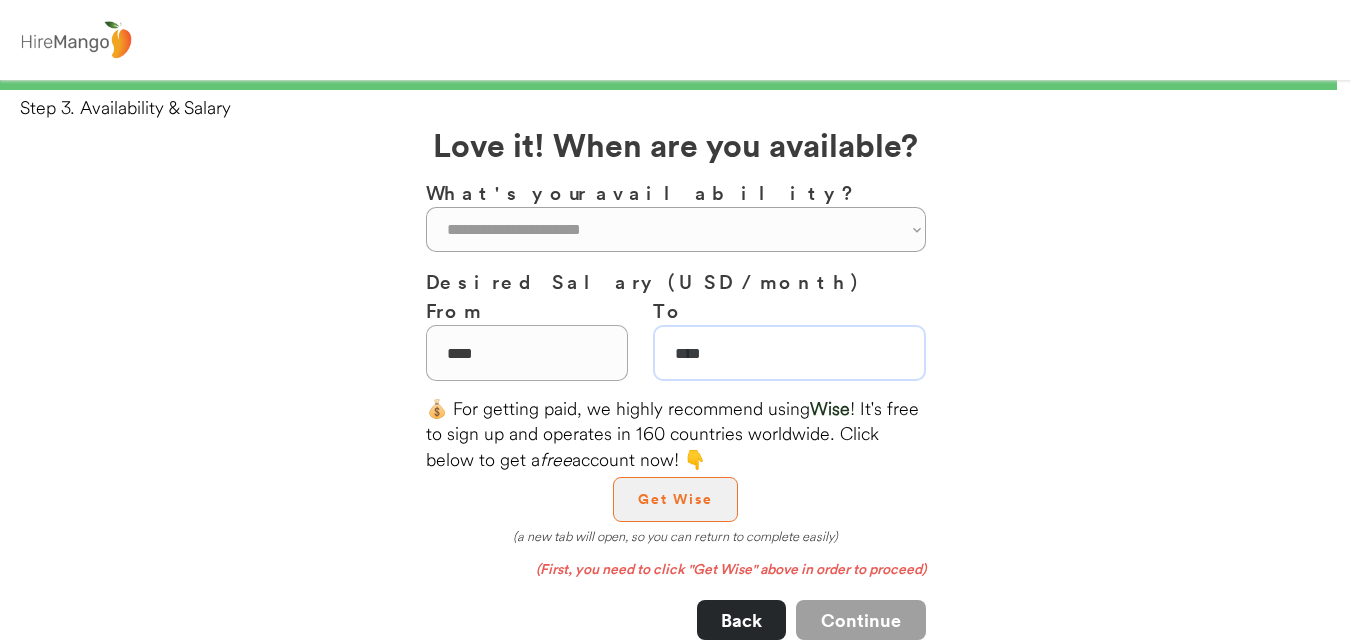 type on "****" 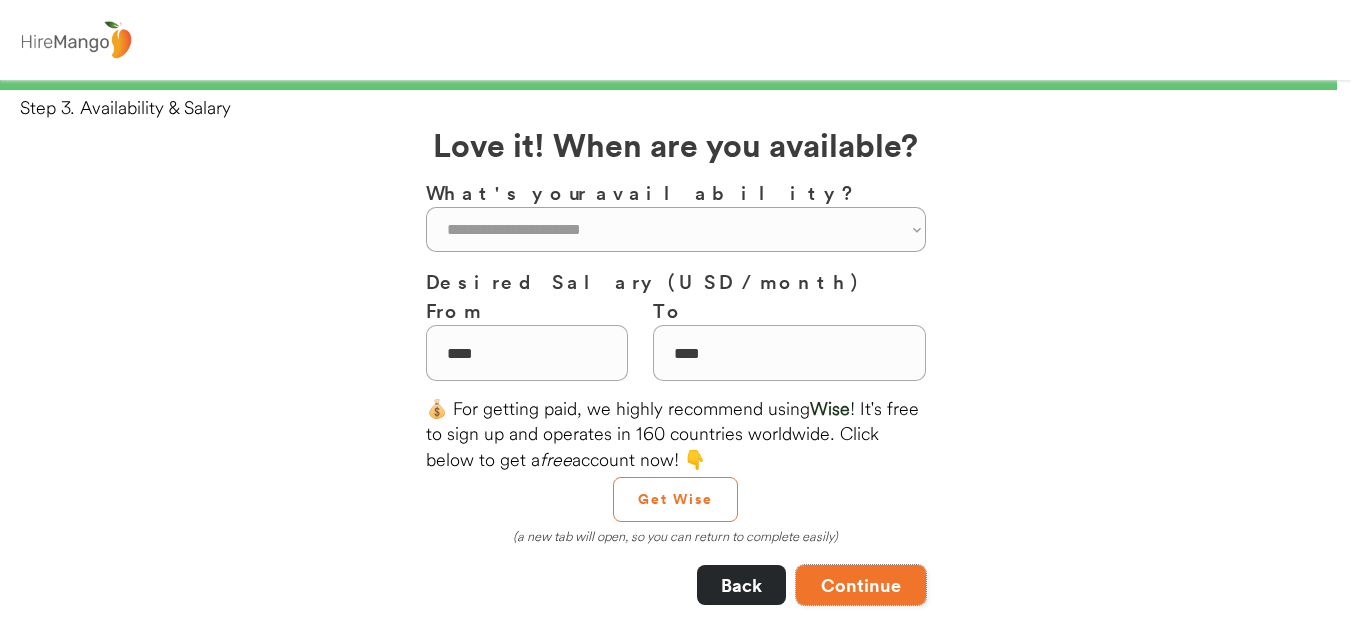 click on "Continue" at bounding box center [861, 585] 